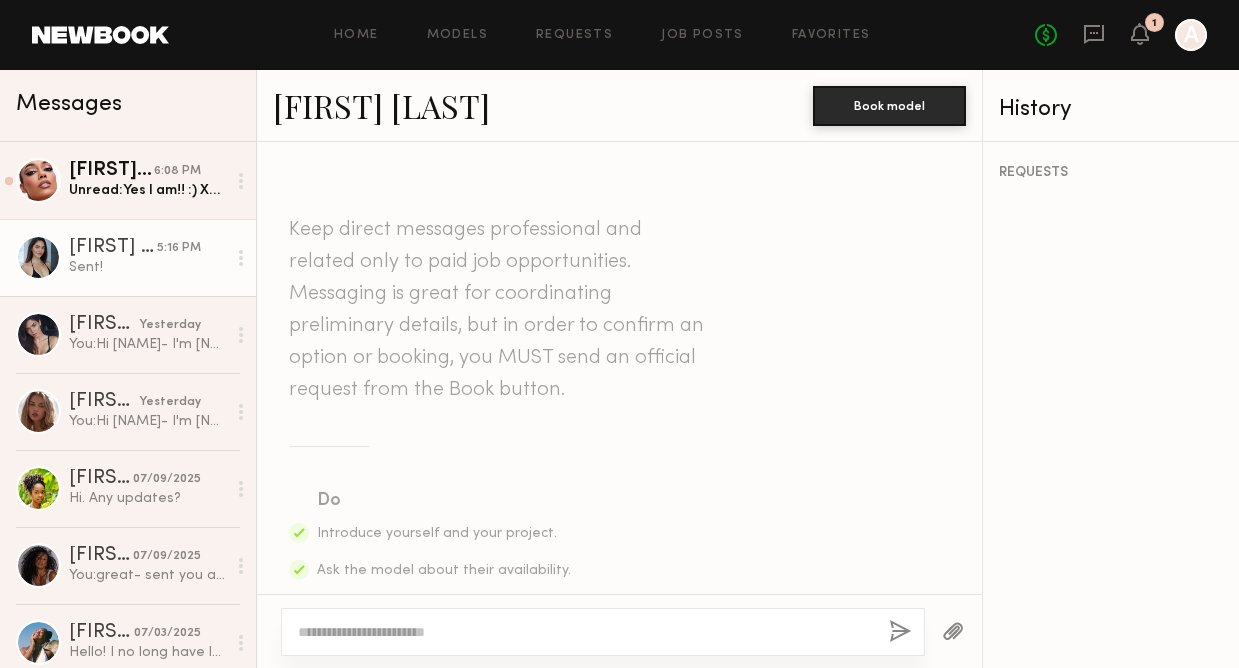 scroll, scrollTop: 0, scrollLeft: 0, axis: both 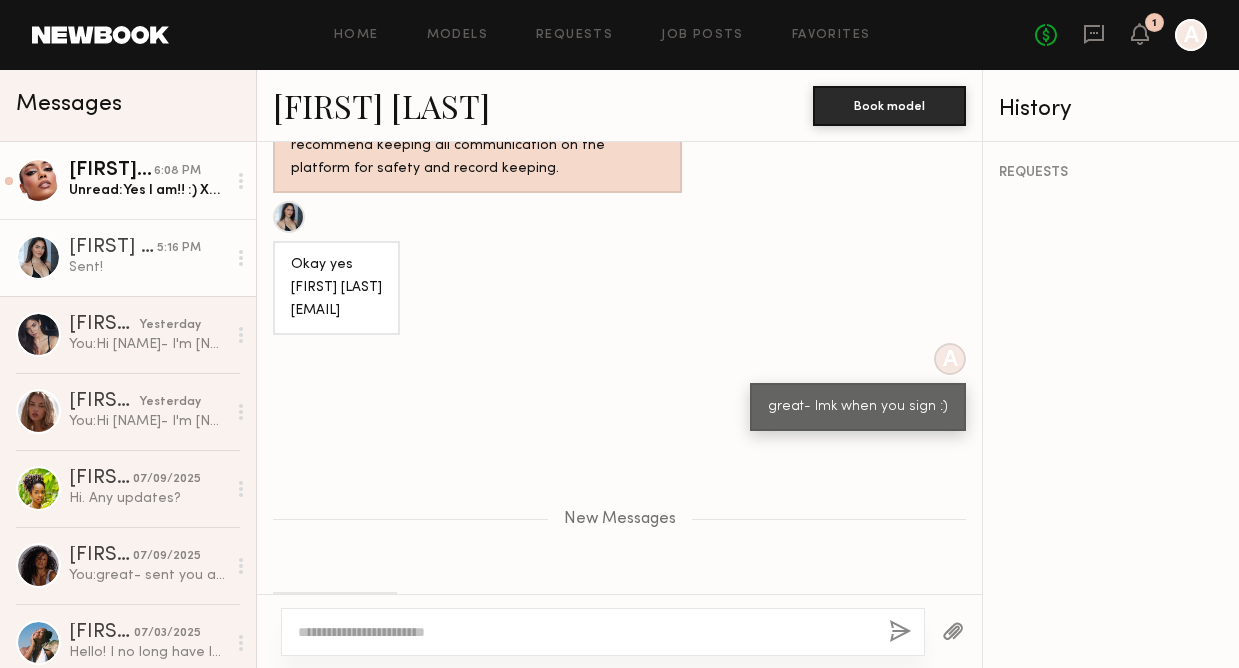 click on "Unread:  Yes I am!! :)
Xx G" 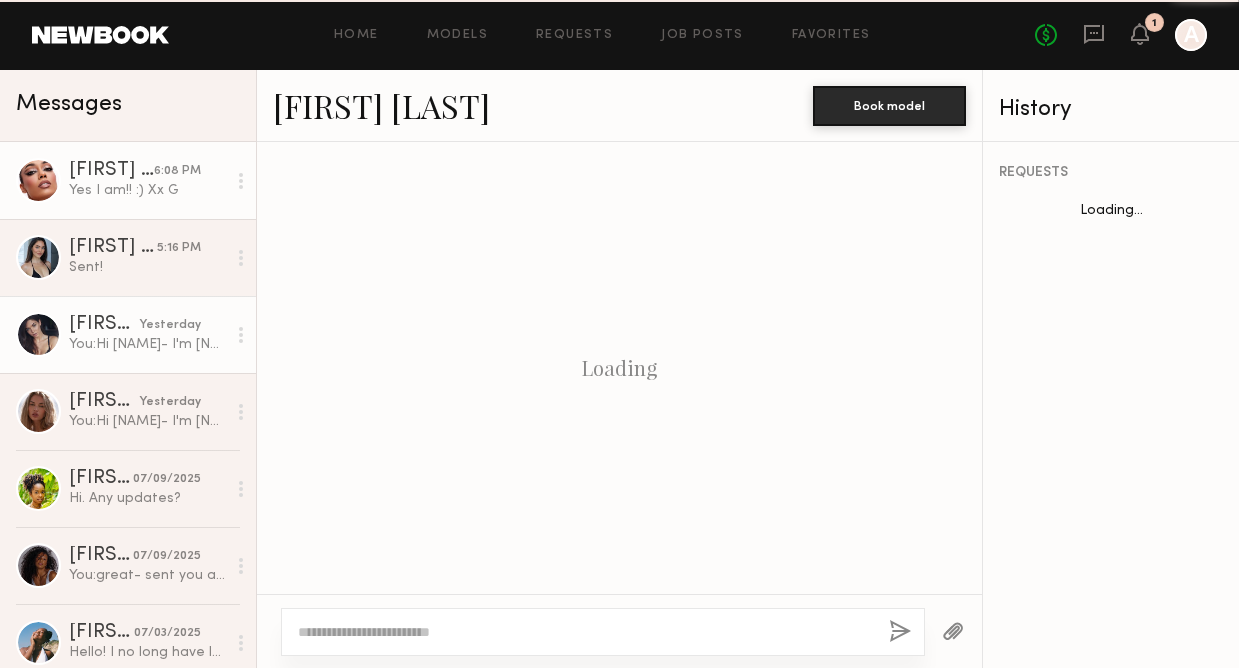 scroll, scrollTop: 790, scrollLeft: 0, axis: vertical 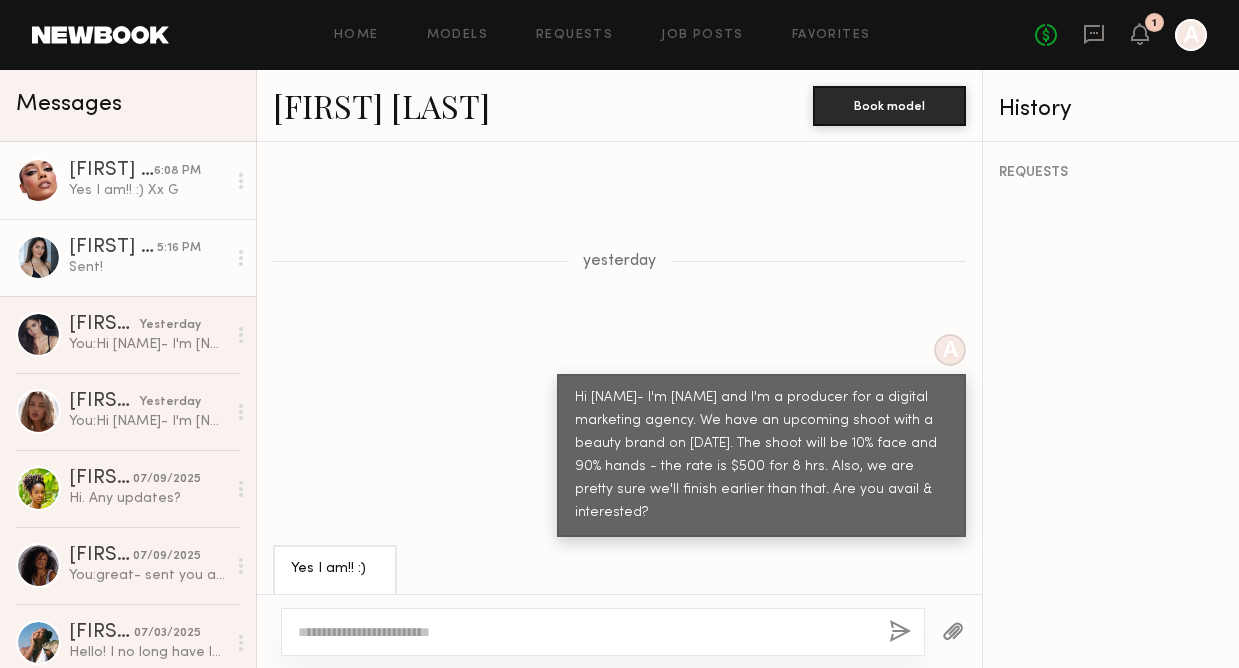 click on "Sent!" 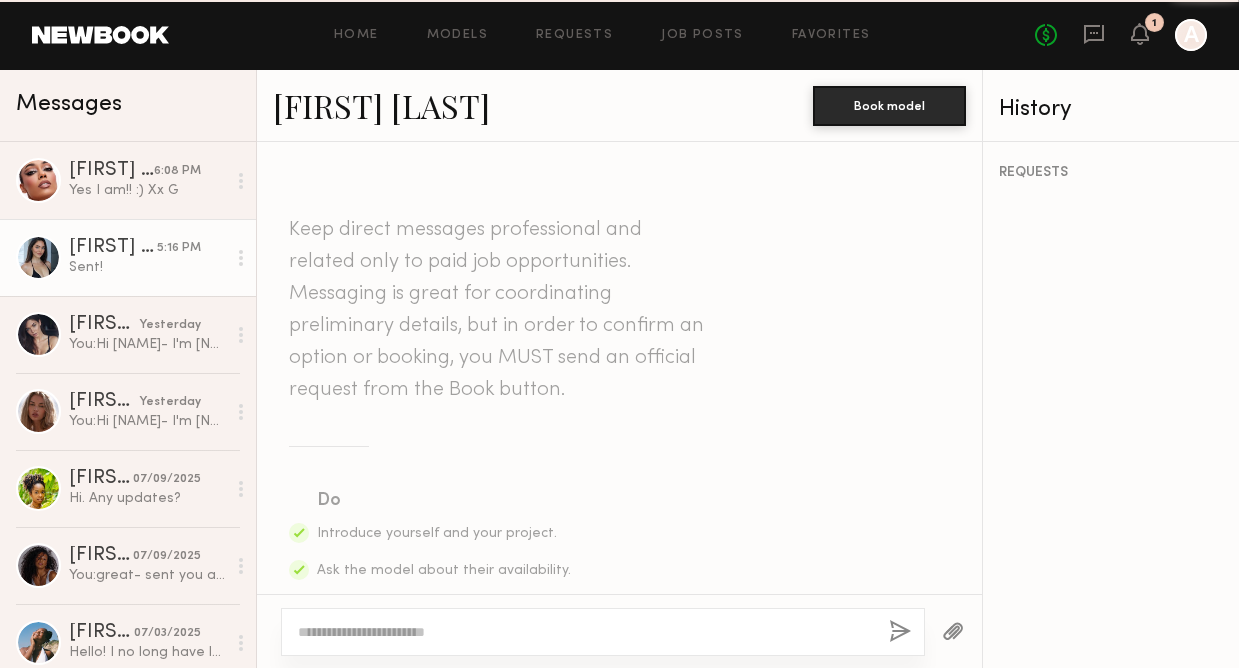 scroll, scrollTop: 1400, scrollLeft: 0, axis: vertical 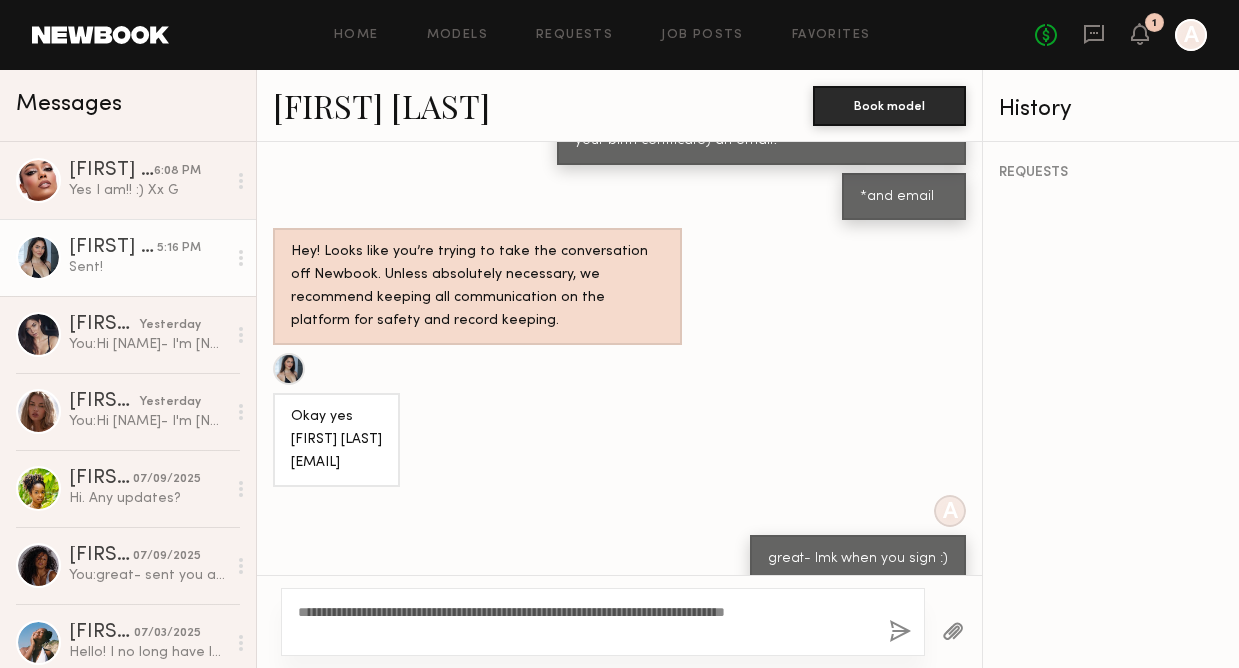 type on "**********" 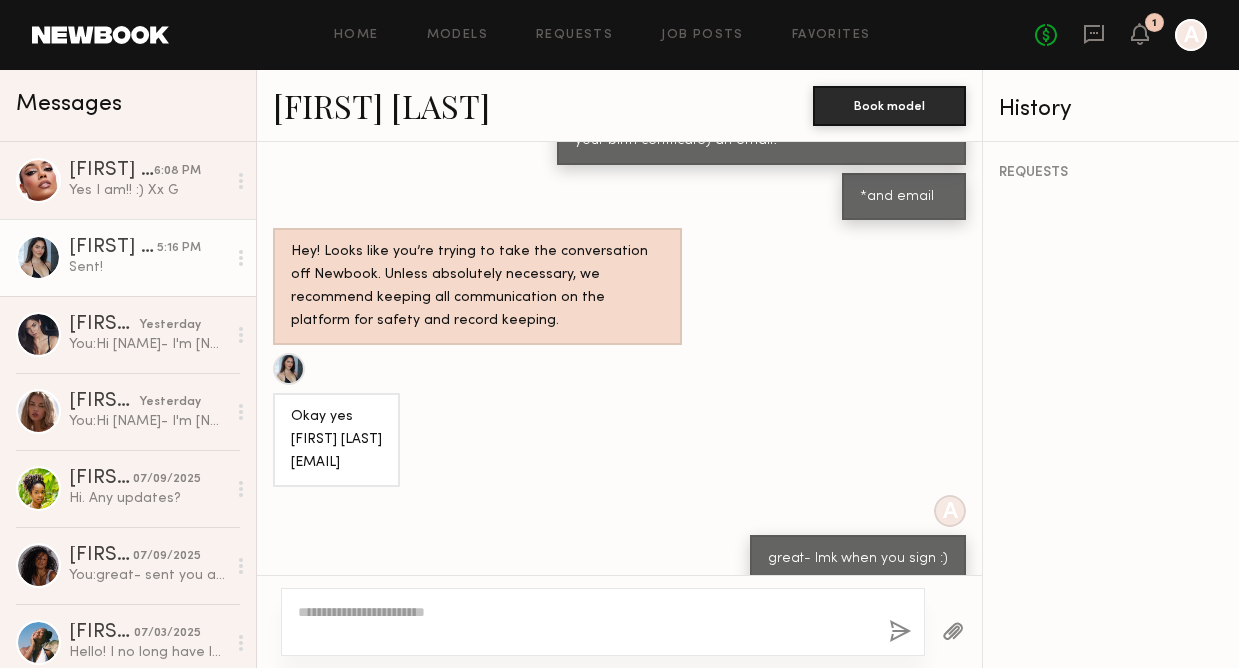 scroll, scrollTop: 1671, scrollLeft: 0, axis: vertical 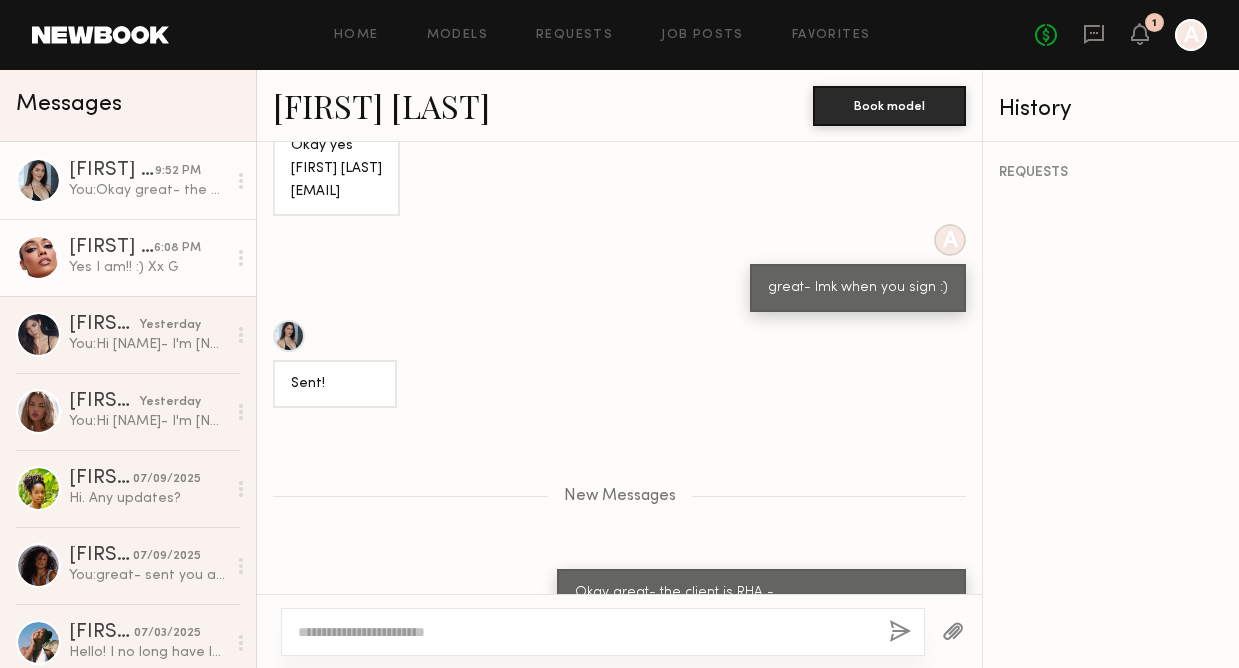 click on "Yes I am!! :)
Xx G" 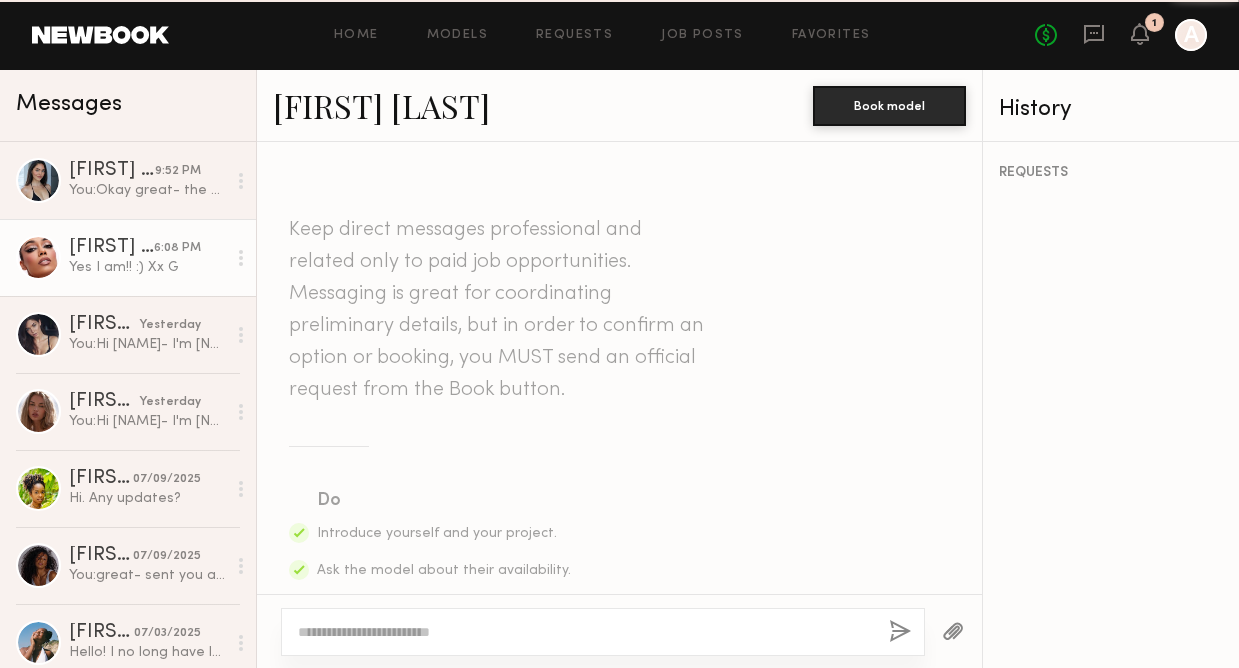 scroll, scrollTop: 790, scrollLeft: 0, axis: vertical 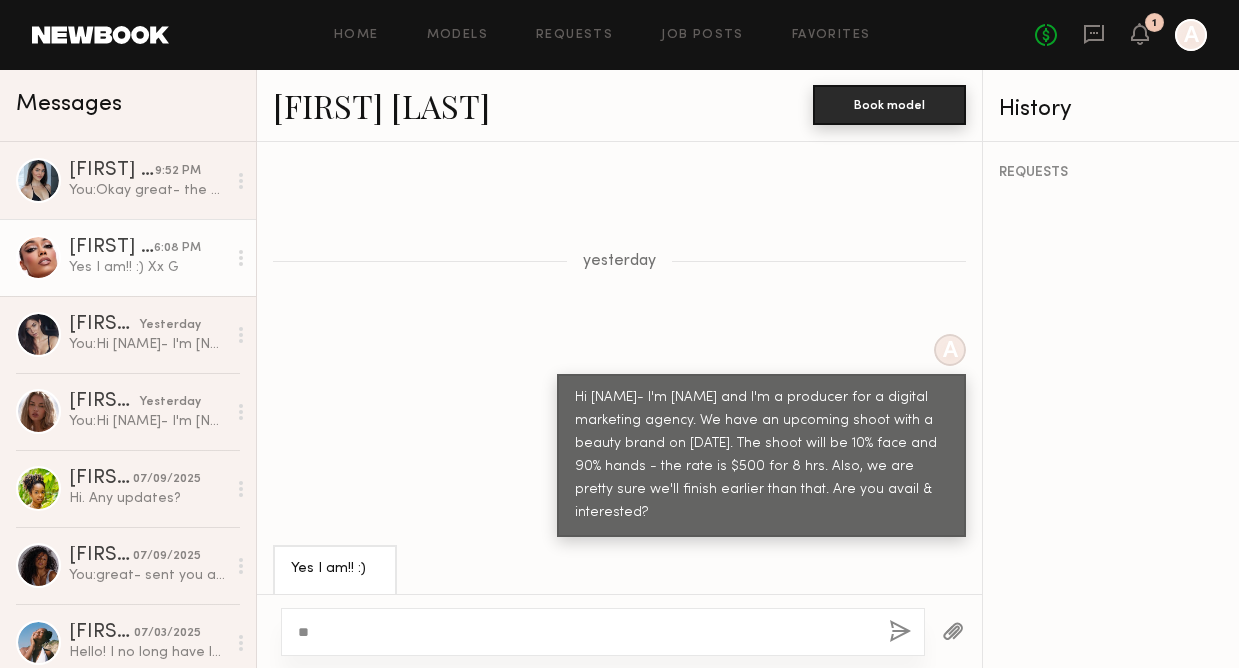 type on "*" 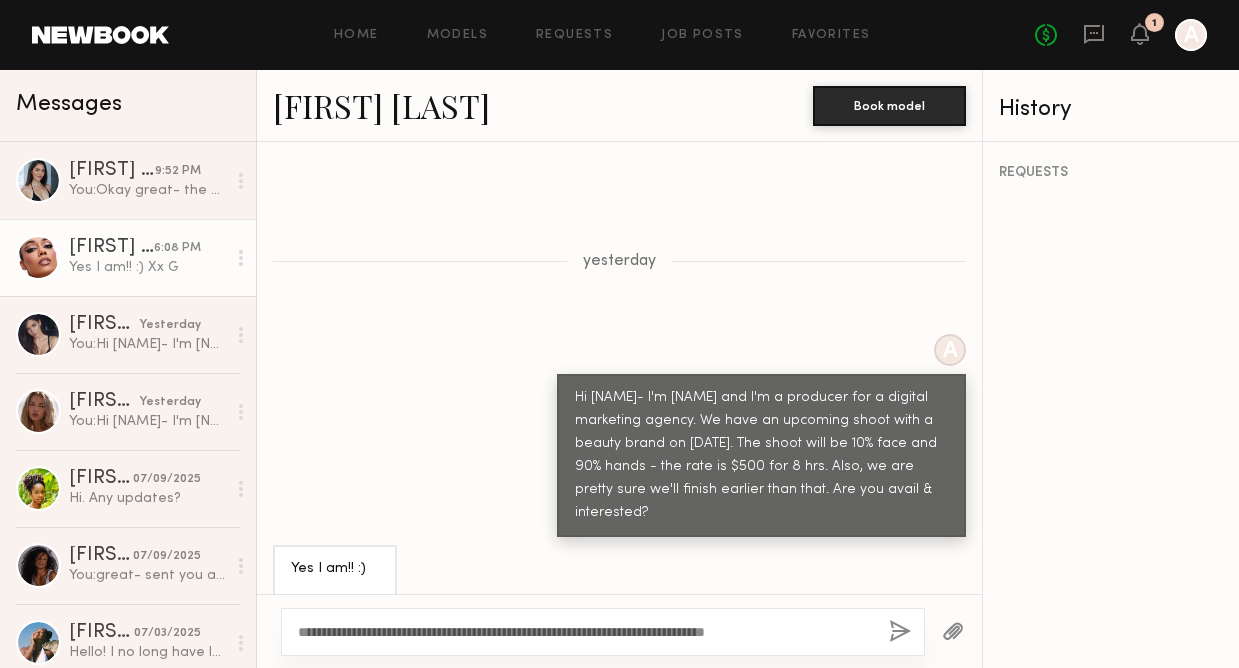click on "**********" 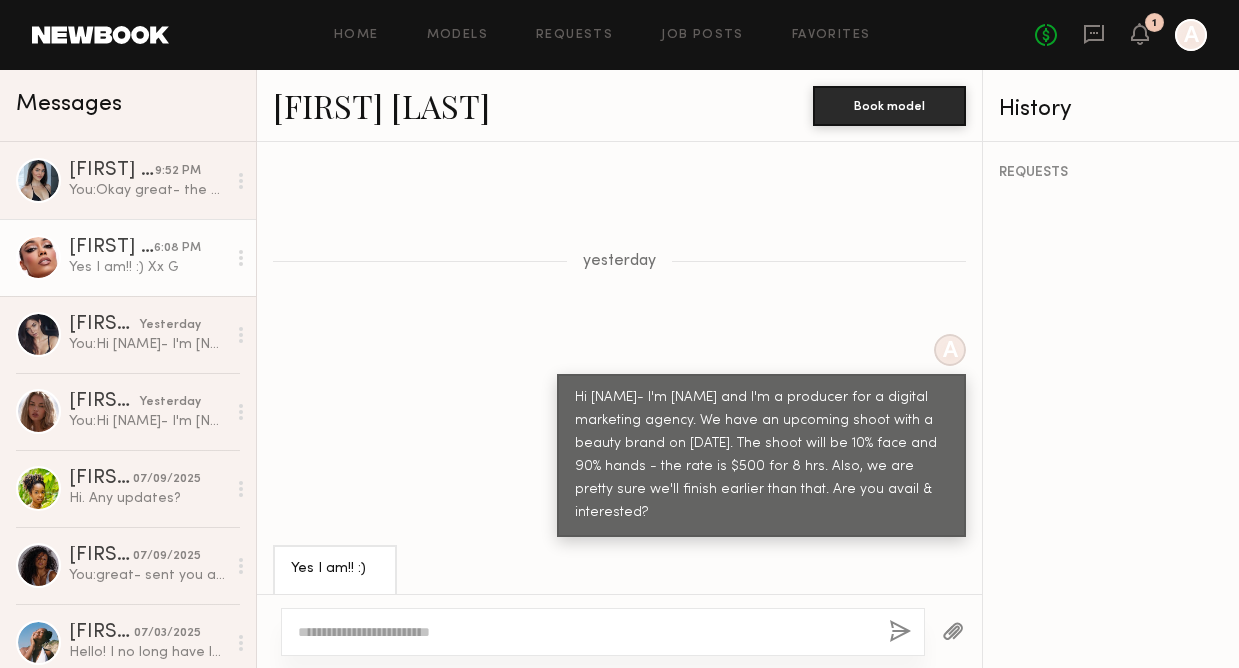 scroll, scrollTop: 1061, scrollLeft: 0, axis: vertical 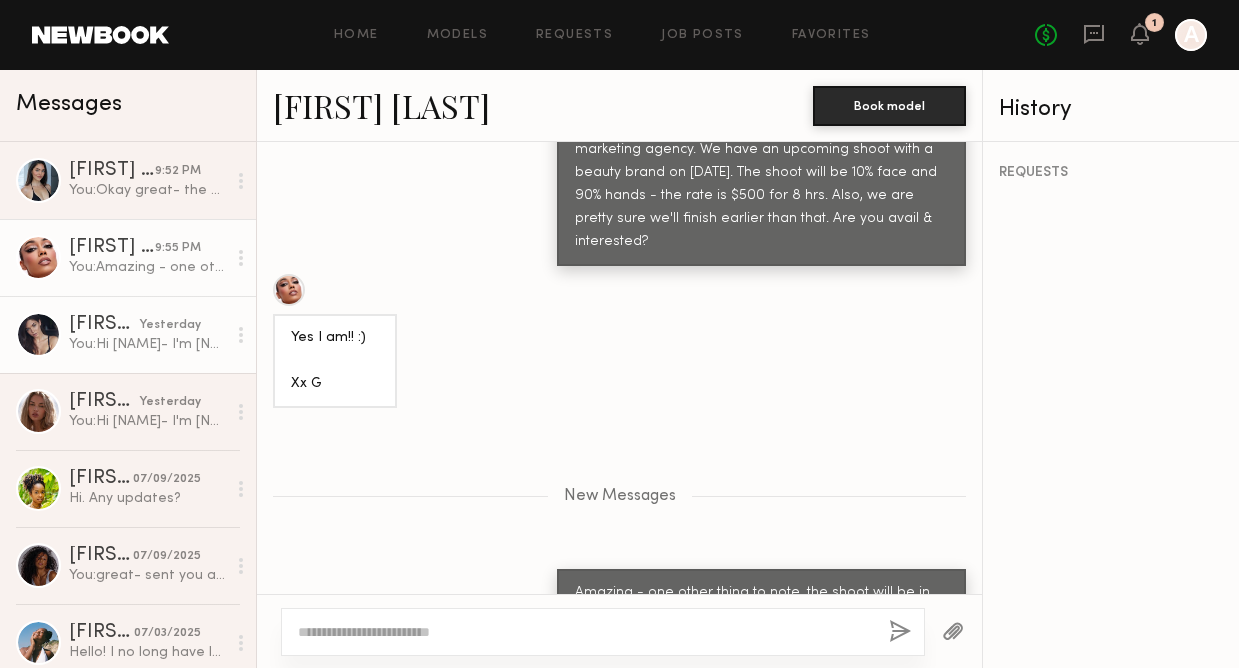 click on "[FIRST] [LAST] yesterday You: Hi [NAME]- I'm [NAME] and I'm a producer for a digital marketing agency. We have an upcoming shoot with a beauty brand on [DATE]. The shoot will be 10% face and 90% hands - the rate is $500 for 8 hrs. Also, we are pretty sure we'll finish earlier than that. Are you avail & interested?" 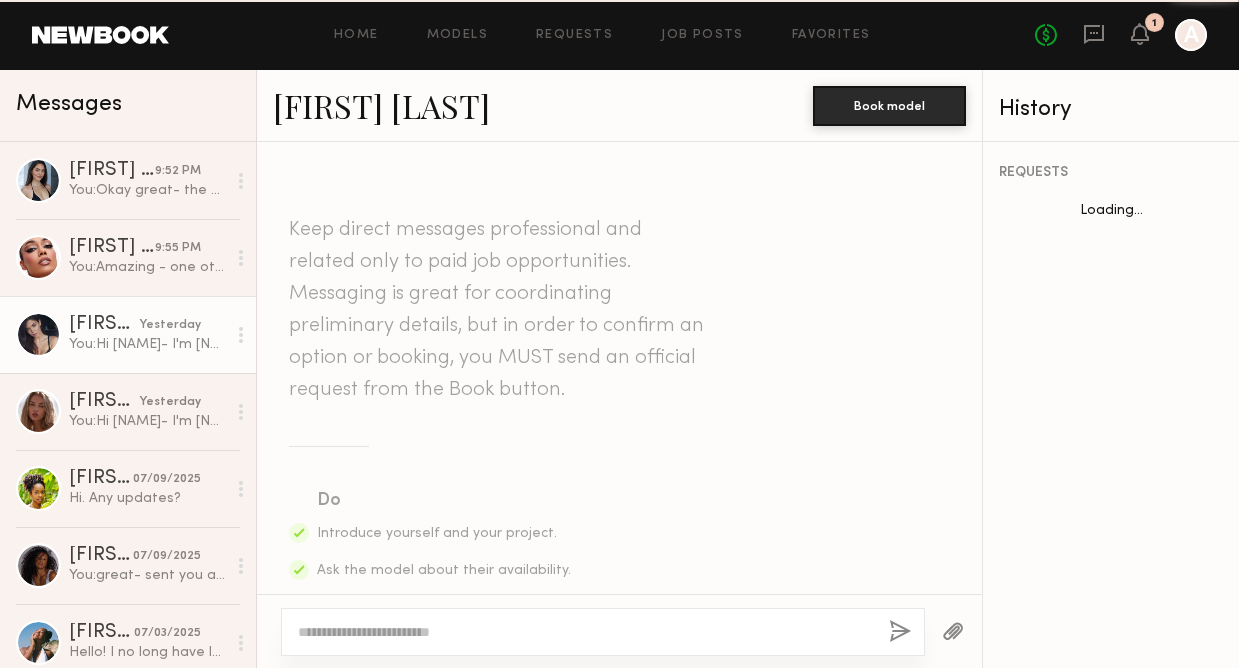 scroll, scrollTop: 688, scrollLeft: 0, axis: vertical 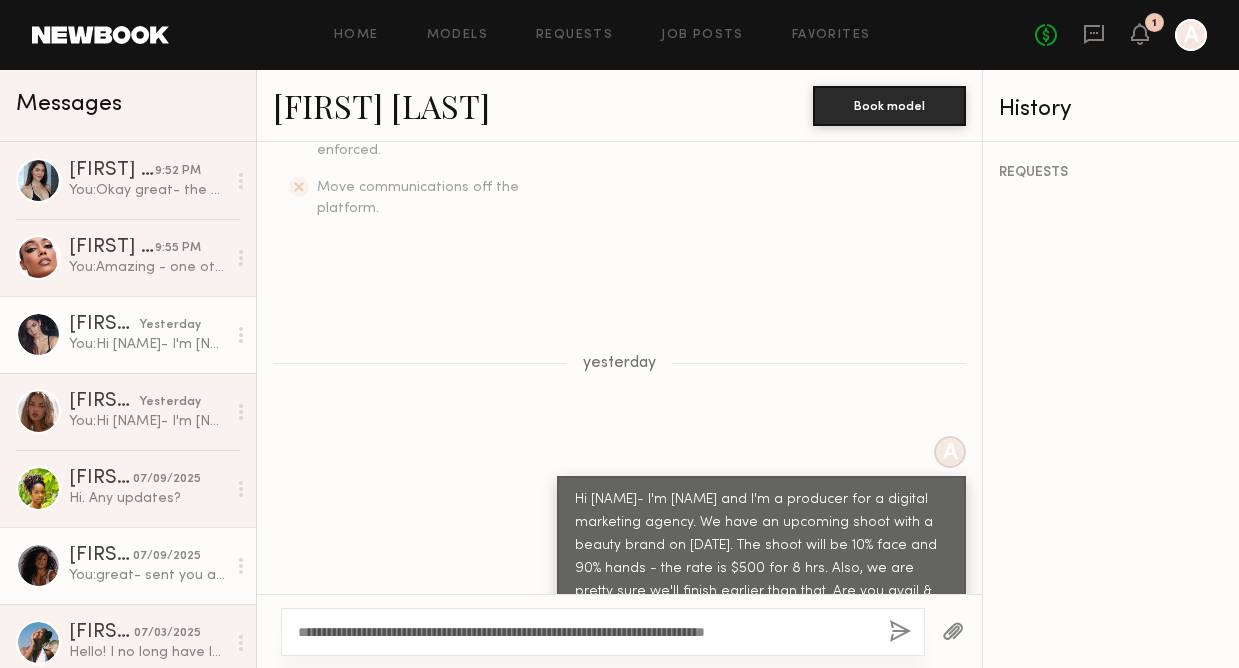drag, startPoint x: 375, startPoint y: 629, endPoint x: 216, endPoint y: 563, distance: 172.154 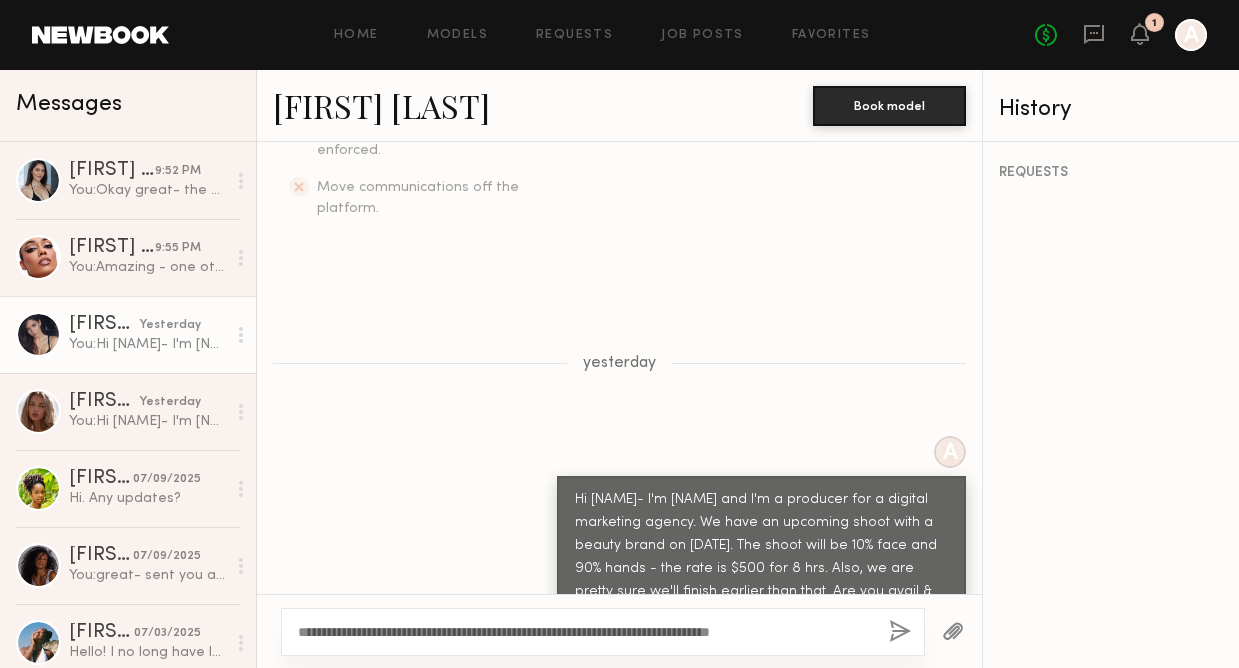 drag, startPoint x: 516, startPoint y: 630, endPoint x: 294, endPoint y: 480, distance: 267.92535 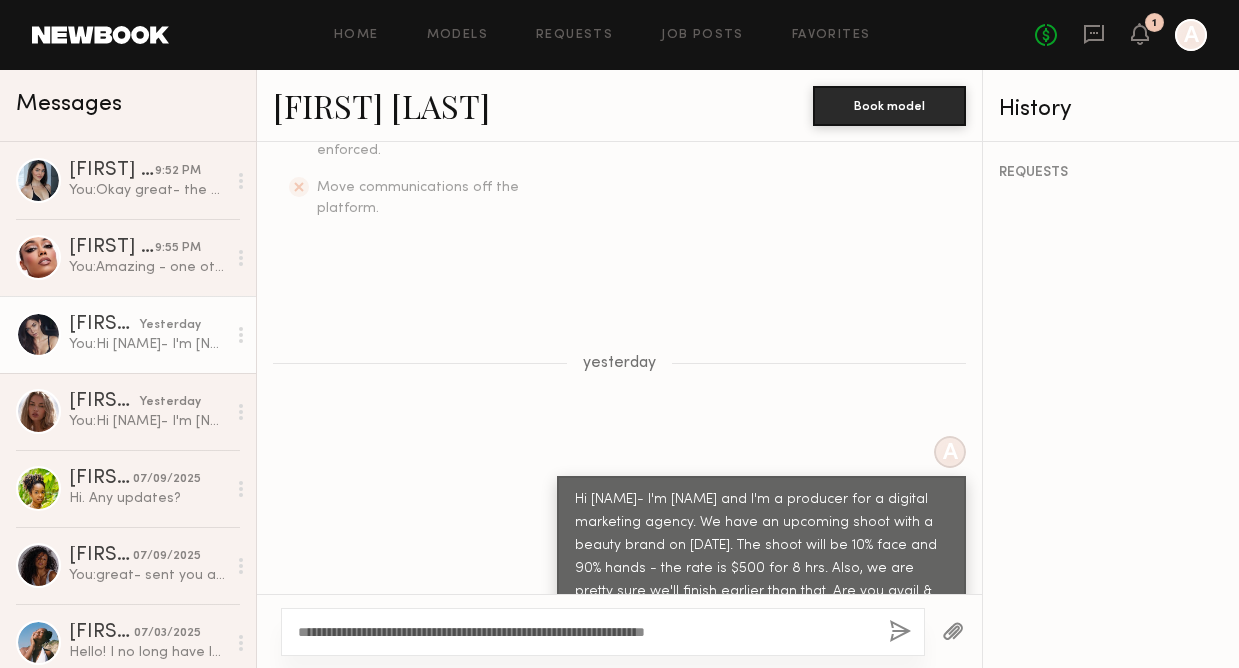 drag, startPoint x: 767, startPoint y: 631, endPoint x: 658, endPoint y: 612, distance: 110.64357 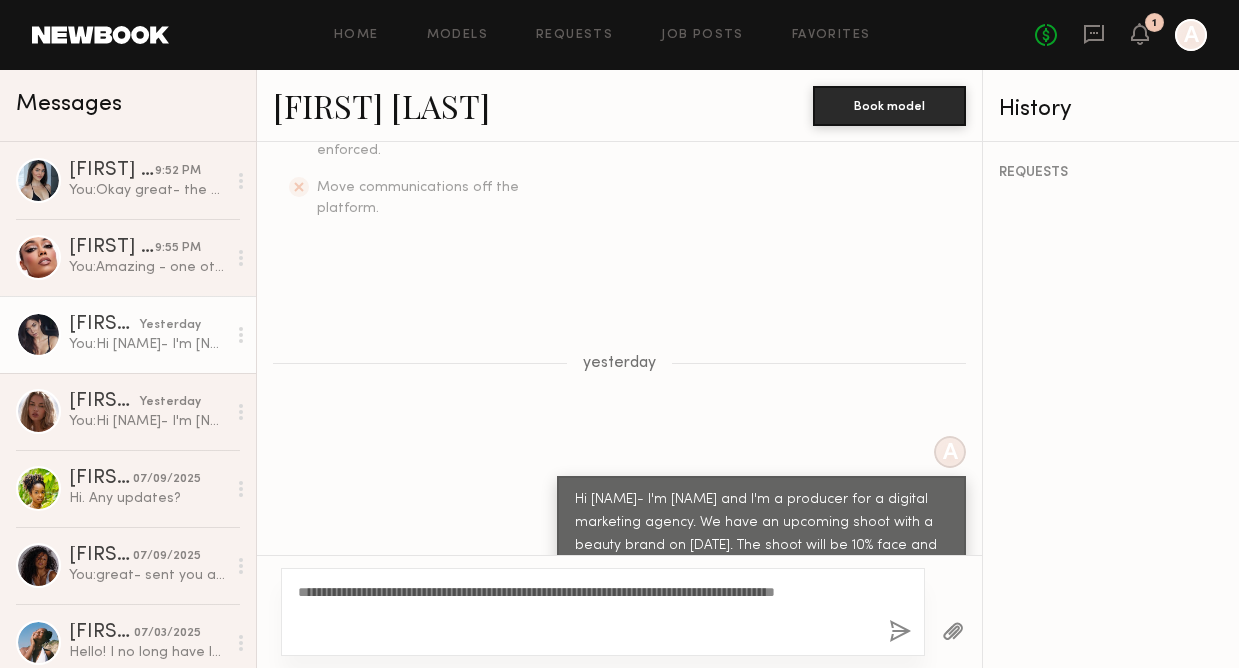 type on "**********" 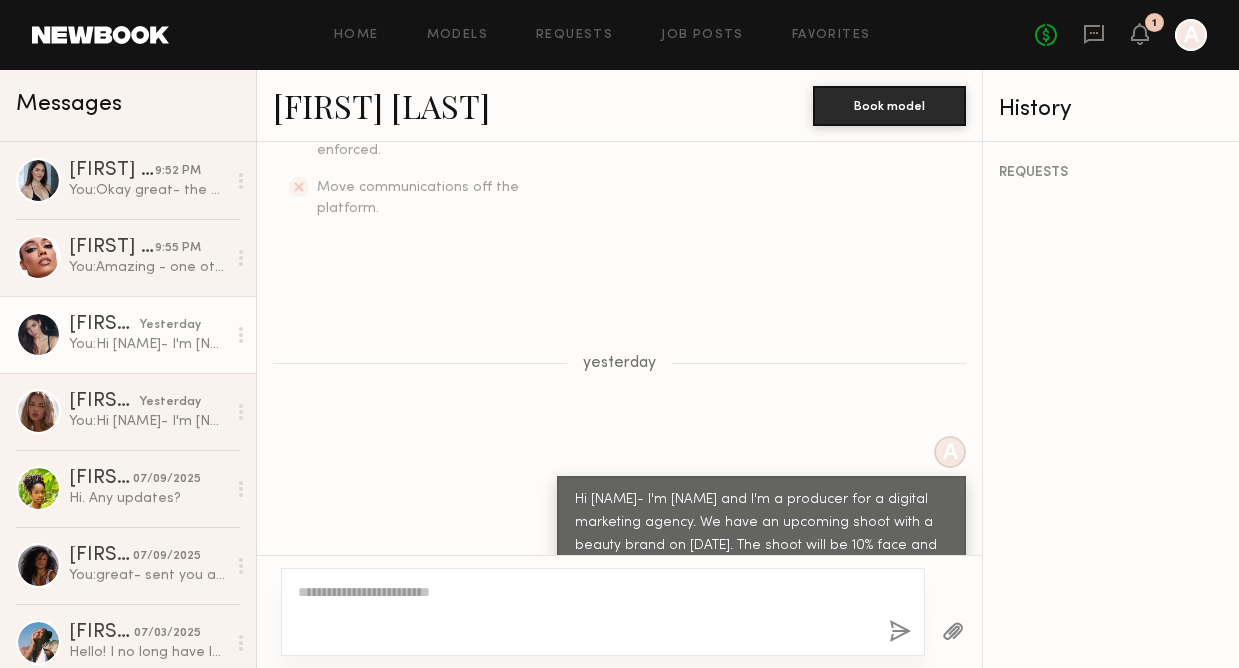 scroll, scrollTop: 919, scrollLeft: 0, axis: vertical 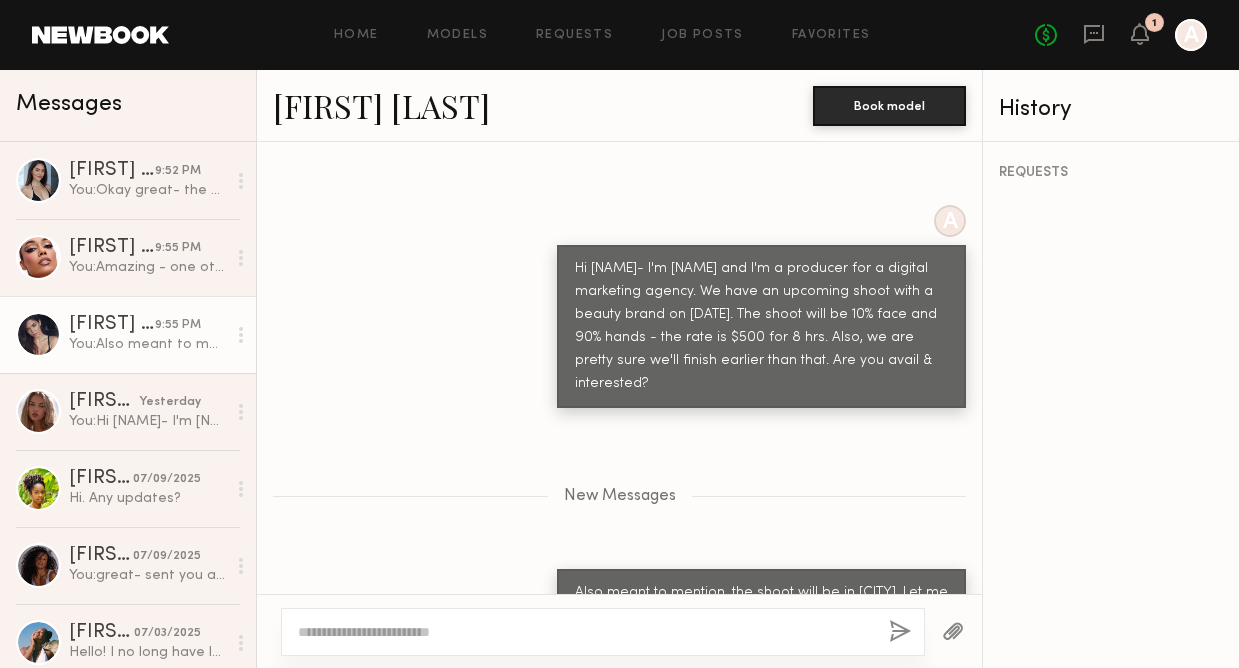 drag, startPoint x: 814, startPoint y: 546, endPoint x: 561, endPoint y: 519, distance: 254.43663 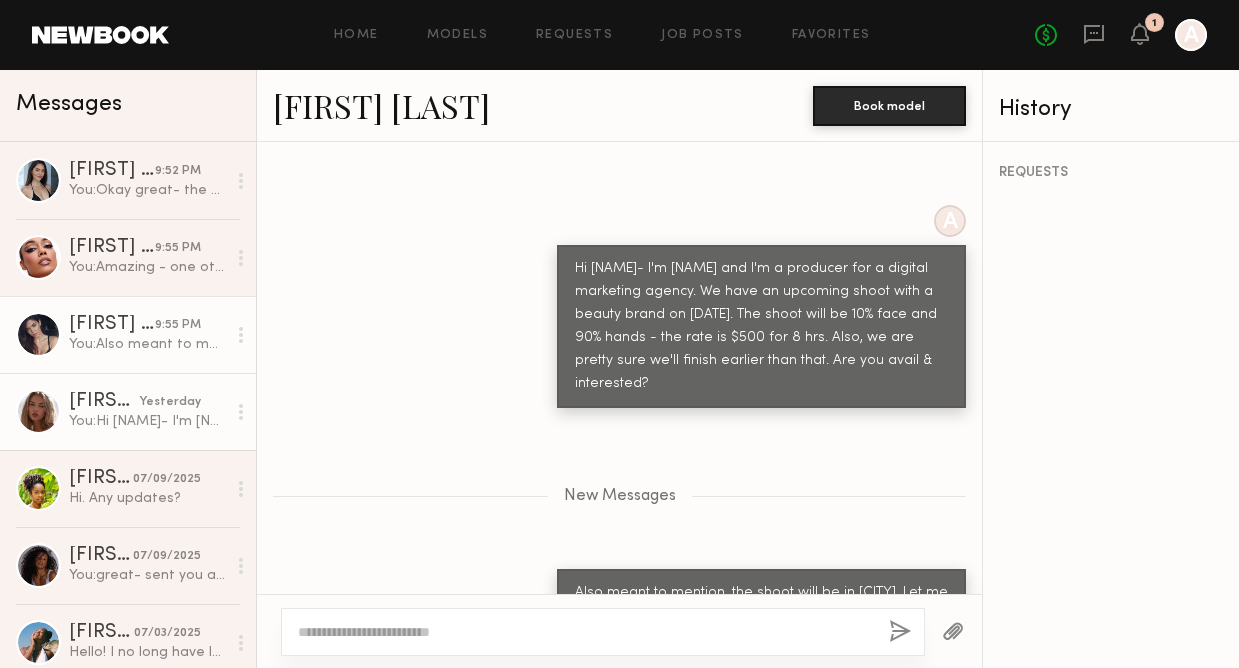 click on "You: Hi [NAME]- I'm [NAME] and I'm a producer for a digital marketing agency. We have an upcoming shoot with a beauty brand on [DATE]. The shoot will be 10% face and 90% hands - the rate is $500 for 8 hrs. Also, we are pretty sure we'll finish earlier than that. Are you avail & interested?" 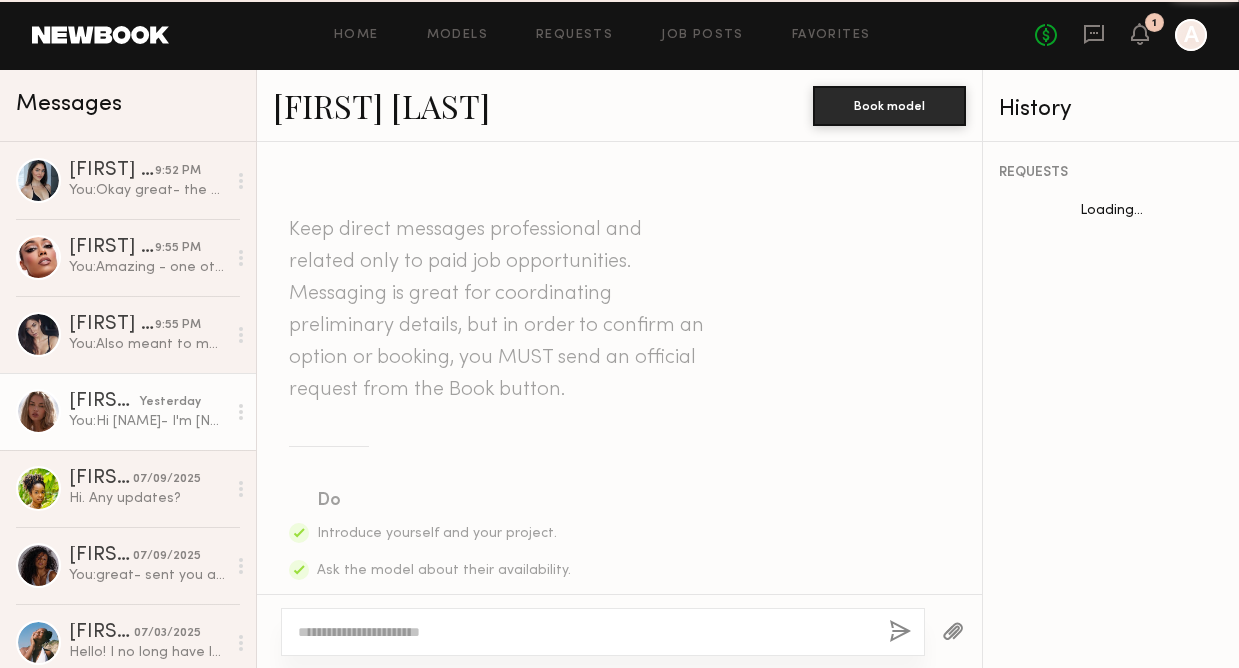 scroll, scrollTop: 688, scrollLeft: 0, axis: vertical 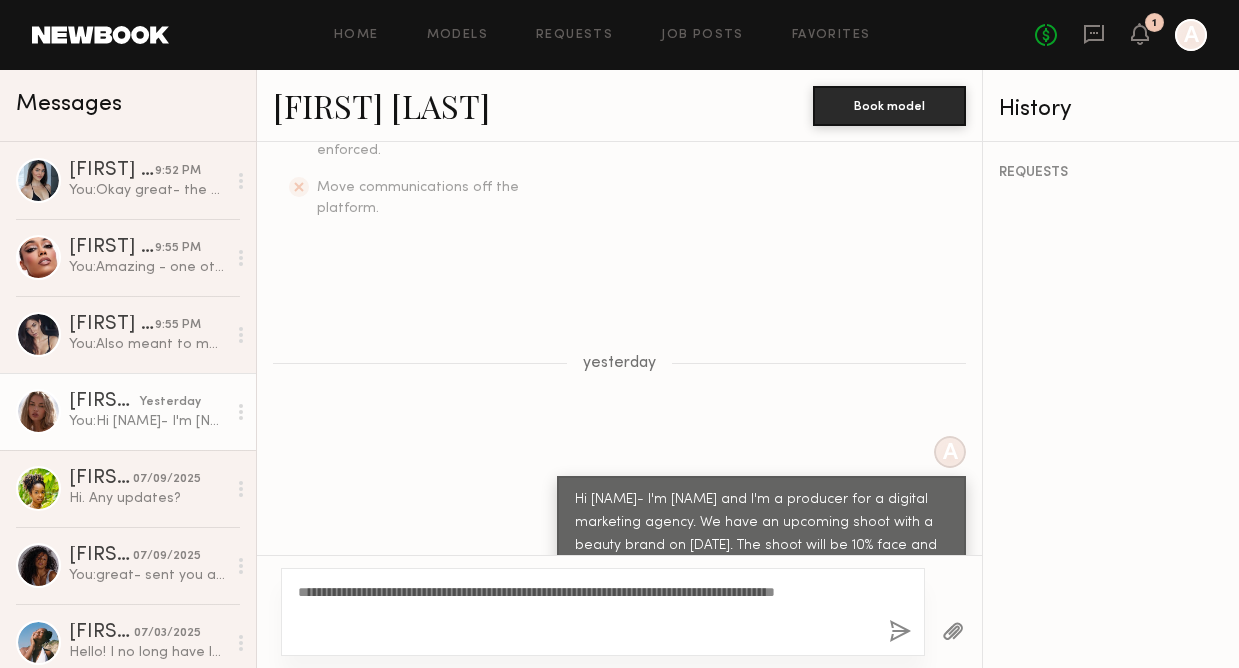 click on "**********" 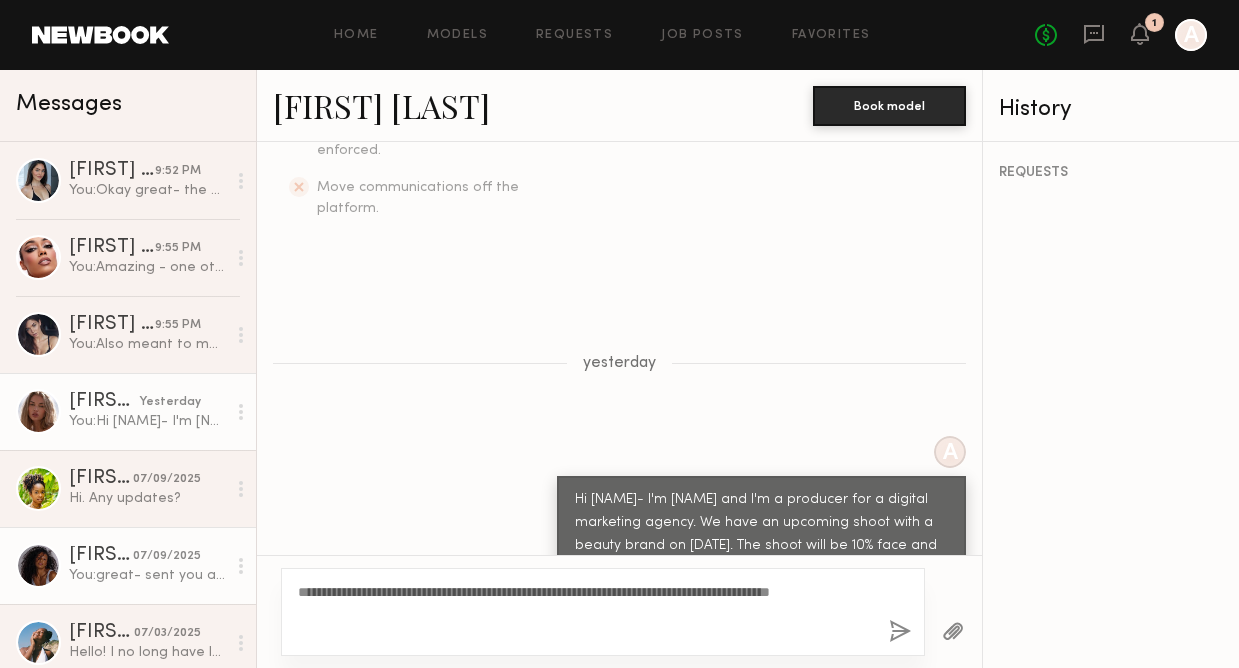 drag, startPoint x: 435, startPoint y: 603, endPoint x: 228, endPoint y: 565, distance: 210.45901 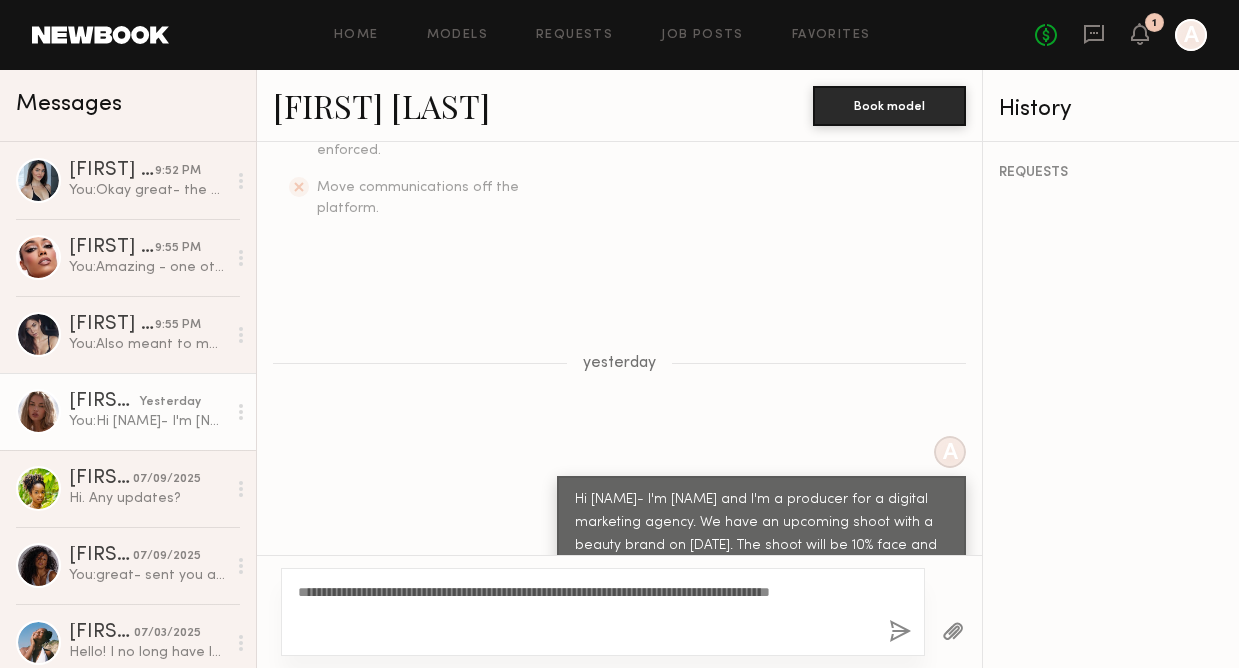 type on "**********" 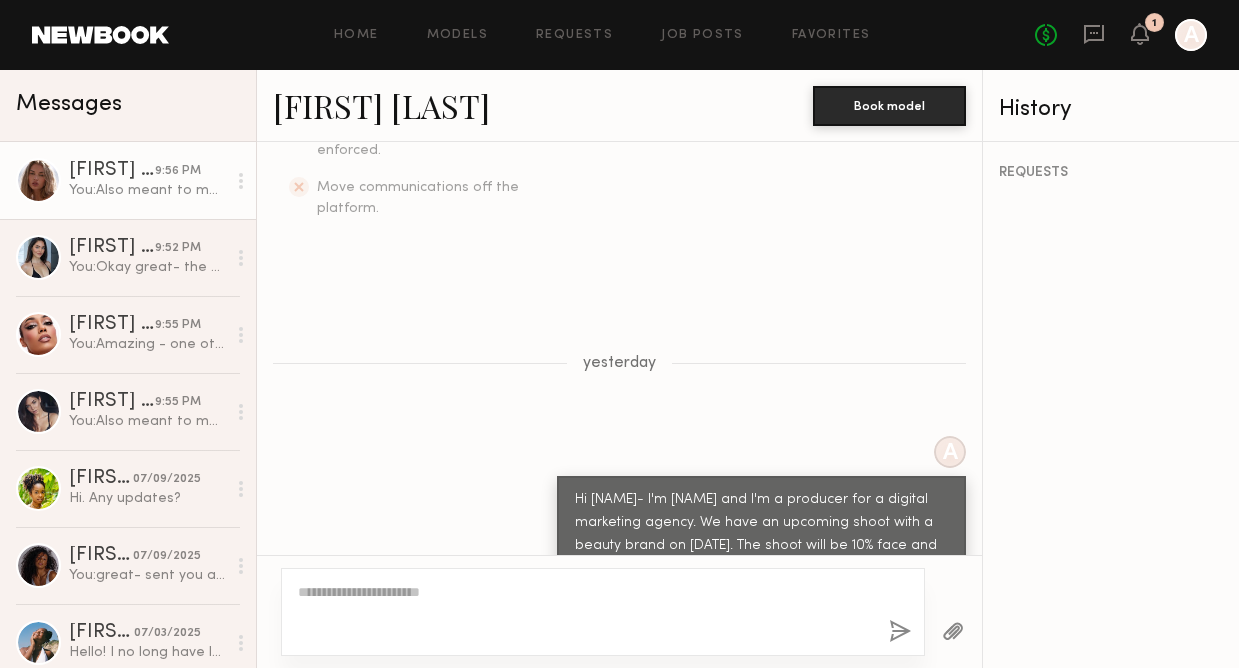 scroll, scrollTop: 919, scrollLeft: 0, axis: vertical 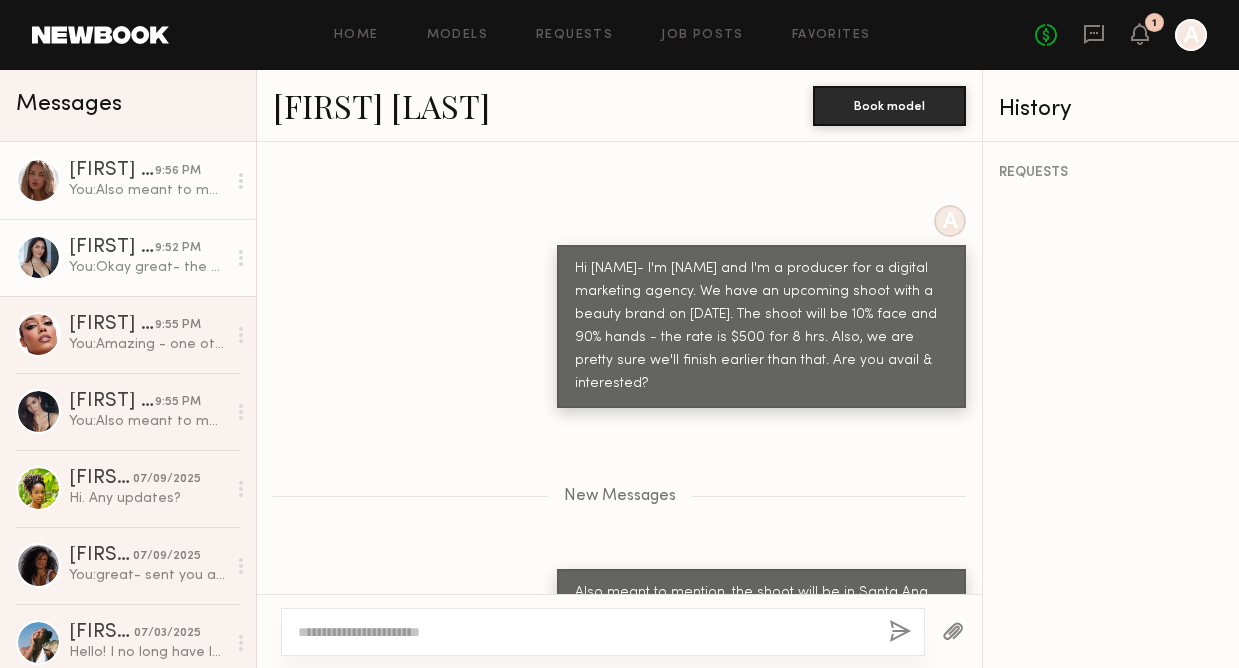 click on "You: Okay great- the client is RHA - https://www.instagram.com/teoxanerhacollection_usa/" 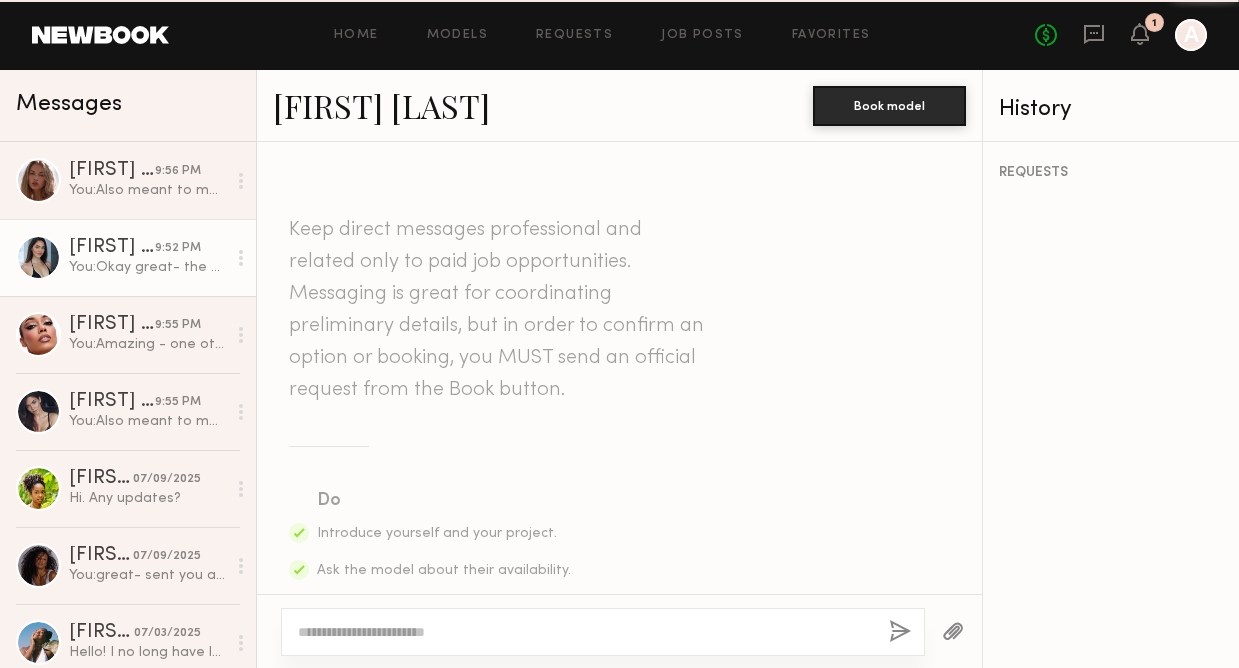 scroll, scrollTop: 1519, scrollLeft: 0, axis: vertical 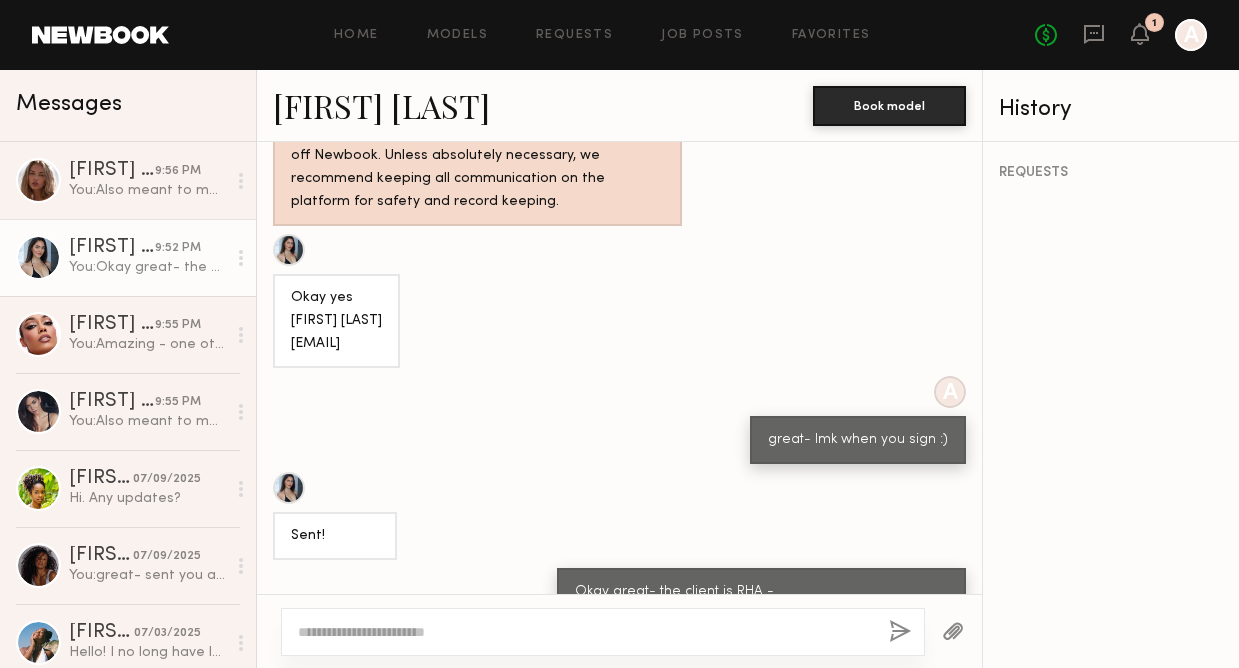 click 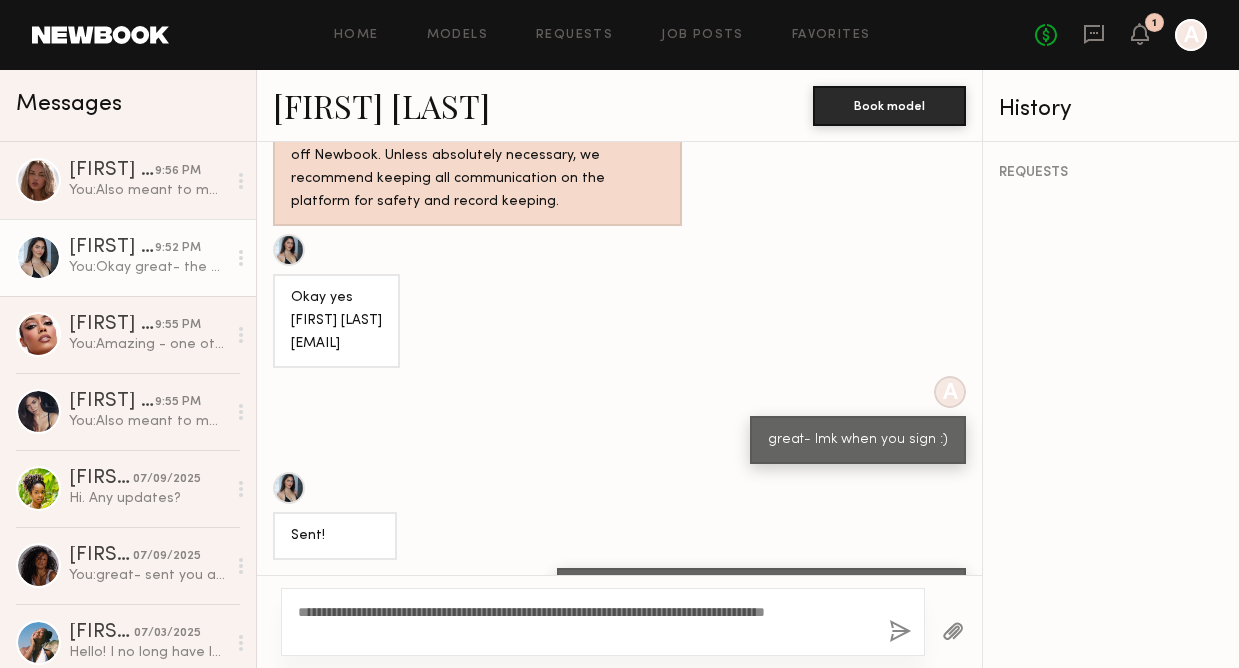 drag, startPoint x: 713, startPoint y: 627, endPoint x: 763, endPoint y: 541, distance: 99.47864 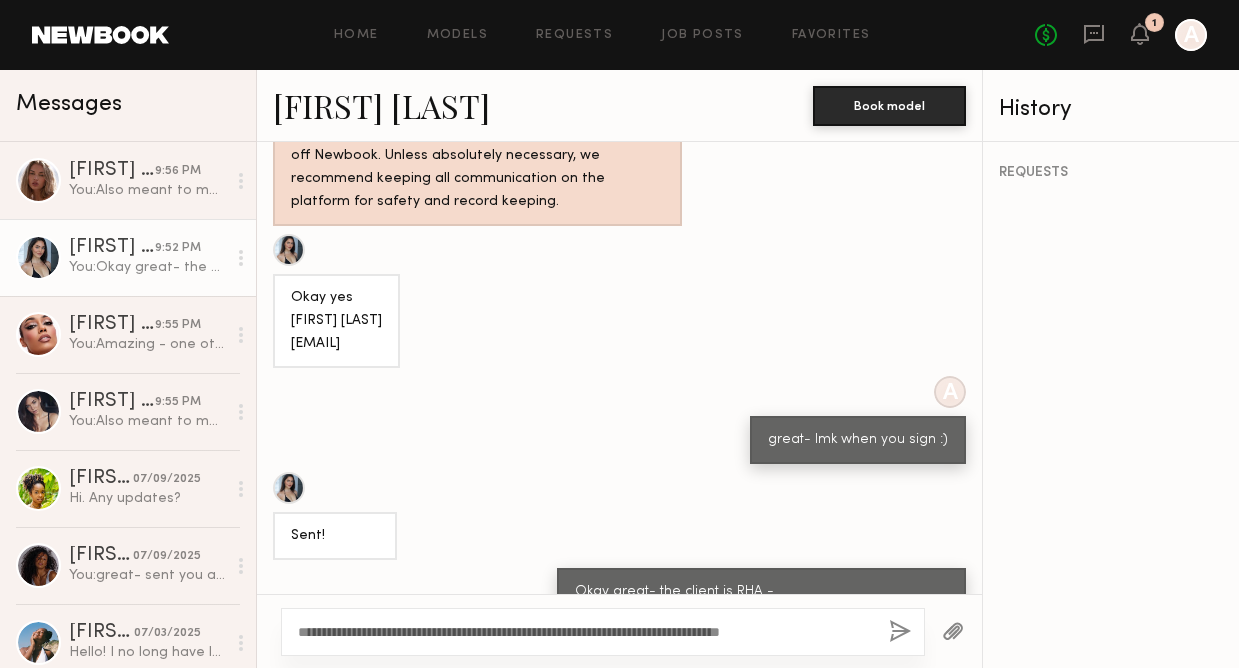 type on "**********" 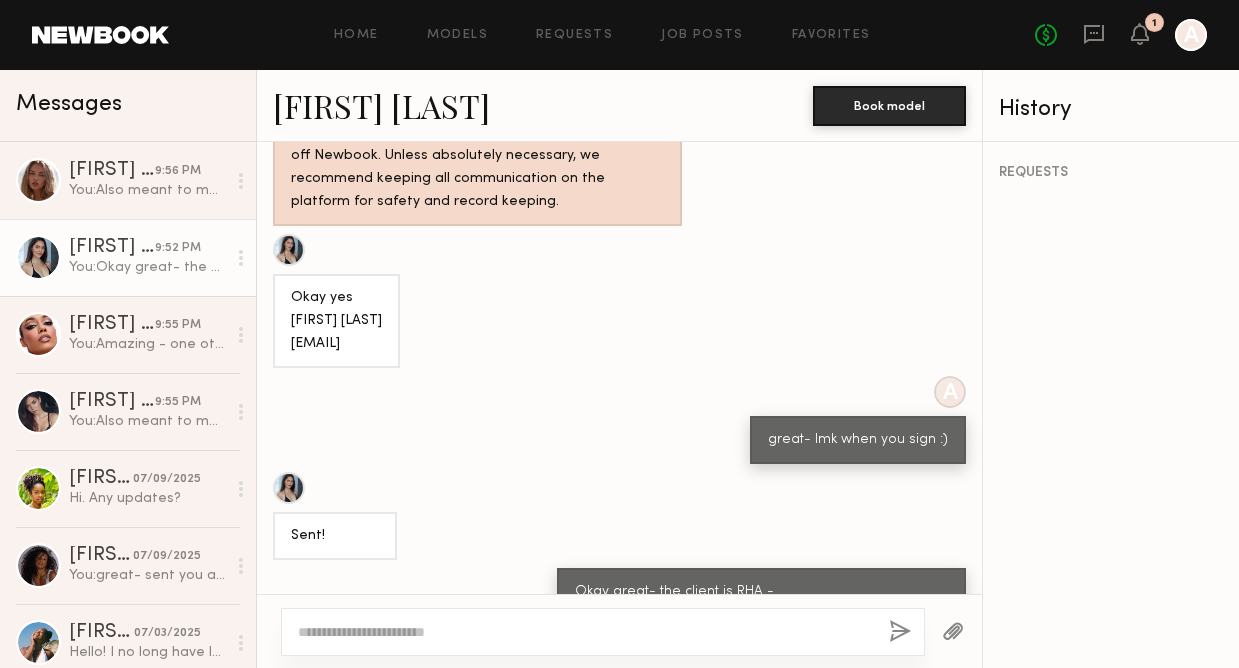 scroll, scrollTop: 1638, scrollLeft: 0, axis: vertical 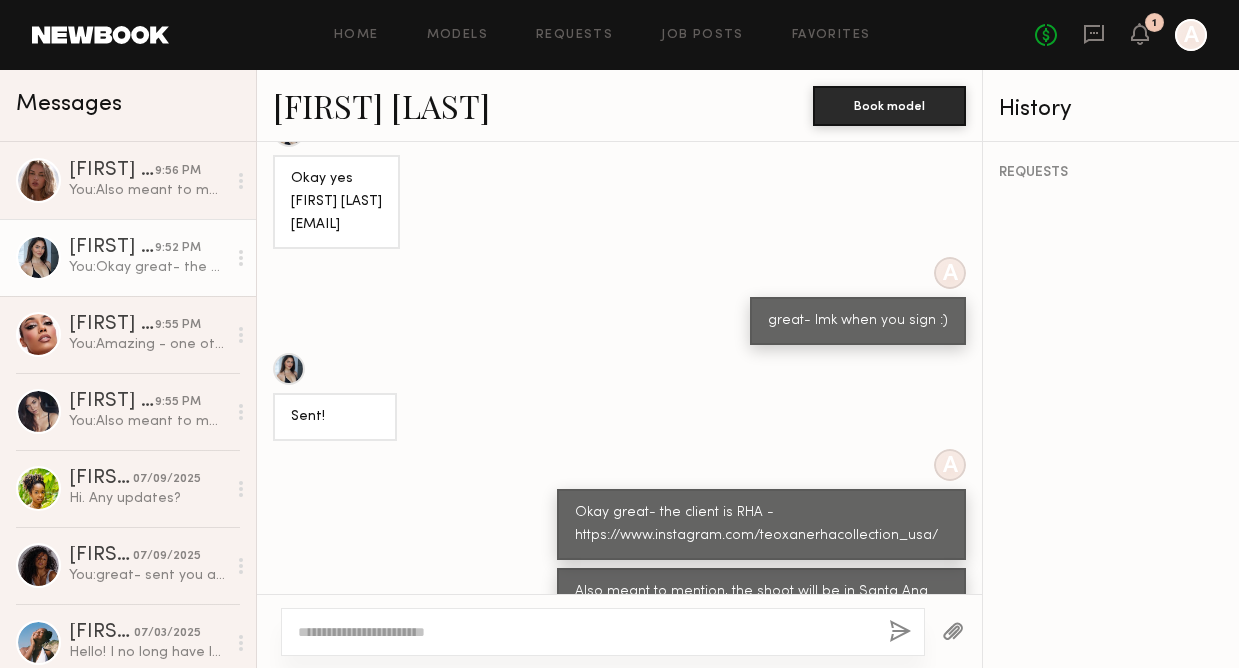 click on "Okay great- the client is RHA - https://www.instagram.com/teoxanerhacollection_usa/" 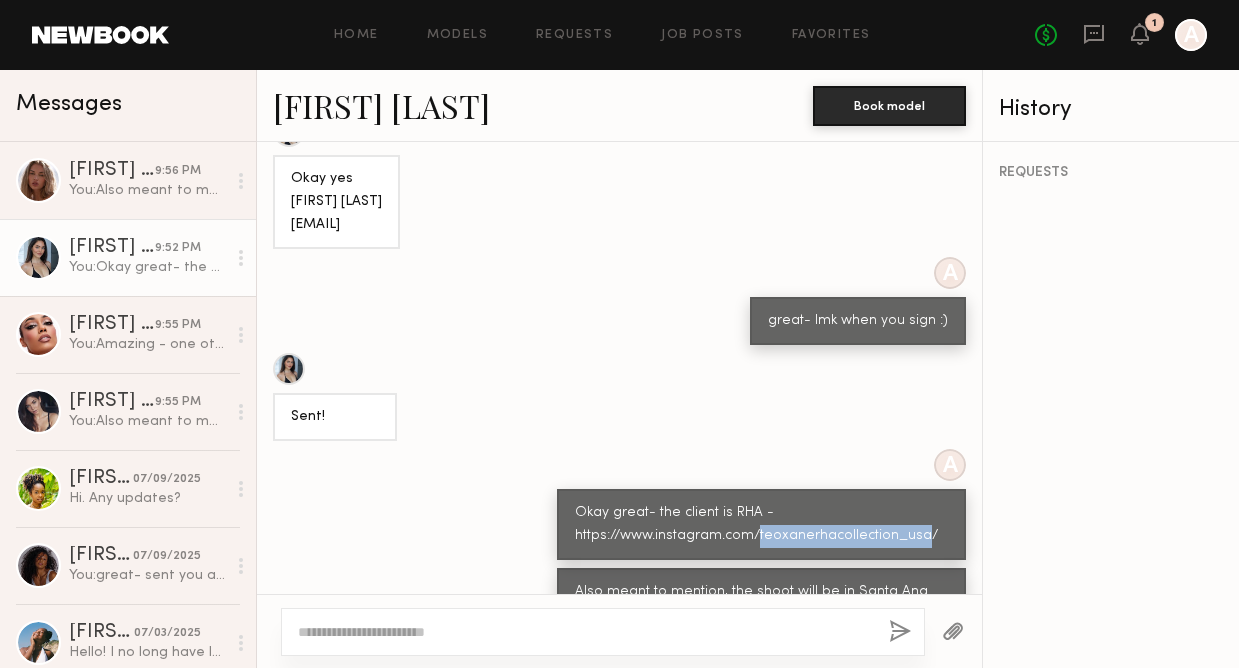 click on "Okay great- the client is RHA - https://www.instagram.com/teoxanerhacollection_usa/" 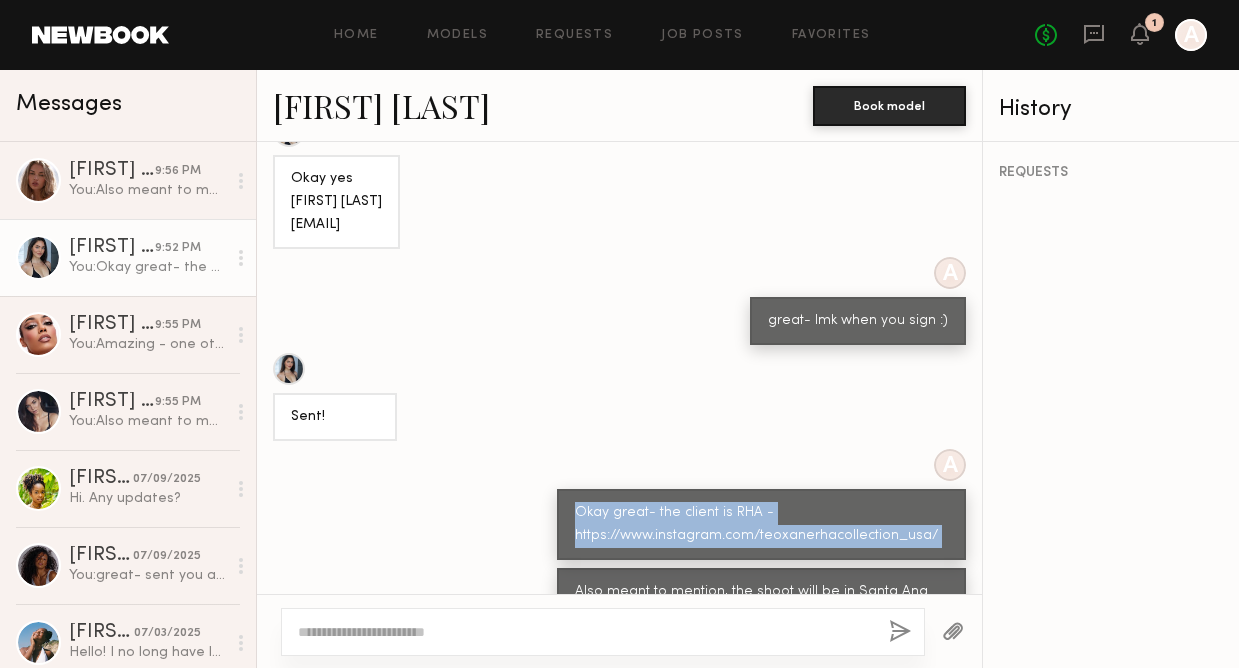 click on "Okay great- the client is RHA - https://www.instagram.com/teoxanerhacollection_usa/" 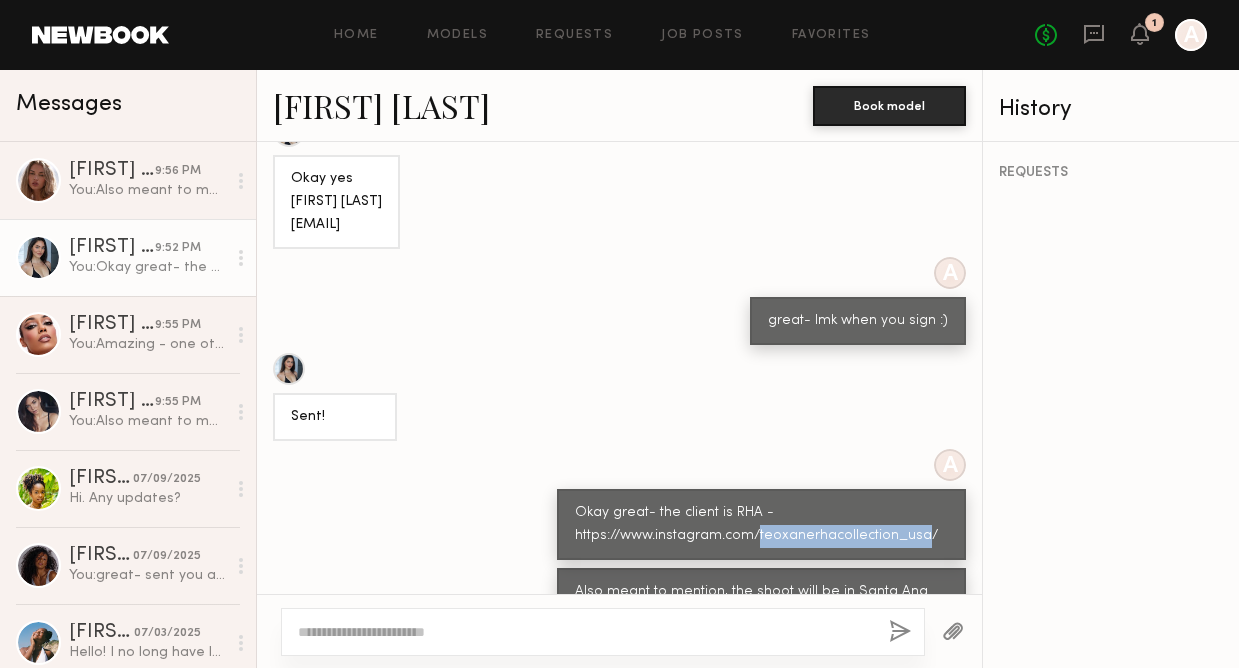click on "Okay great- the client is RHA - https://www.instagram.com/teoxanerhacollection_usa/" 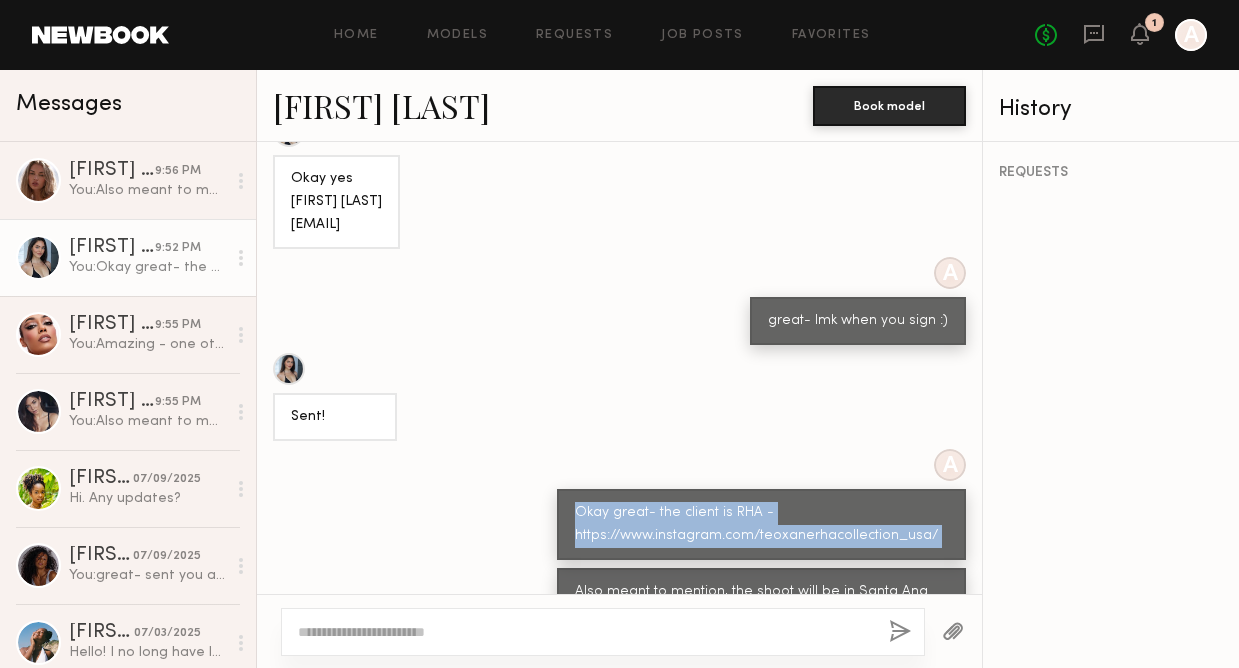click on "Okay great- the client is RHA - https://www.instagram.com/teoxanerhacollection_usa/" 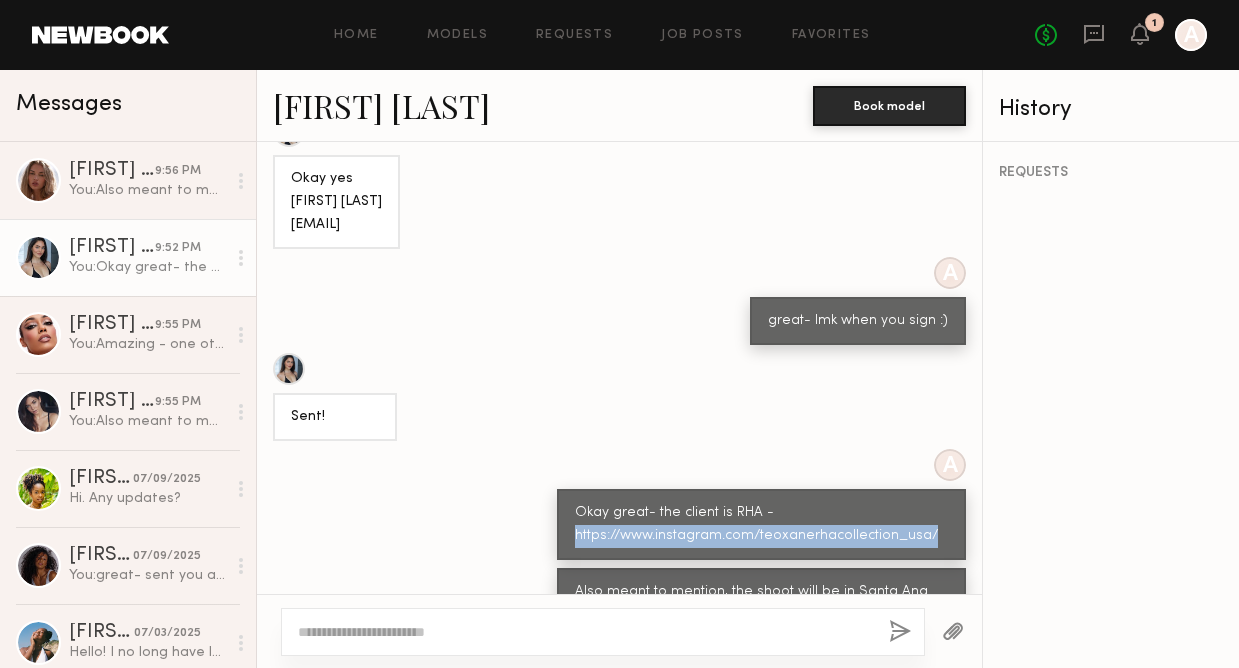 drag, startPoint x: 935, startPoint y: 478, endPoint x: 573, endPoint y: 475, distance: 362.01242 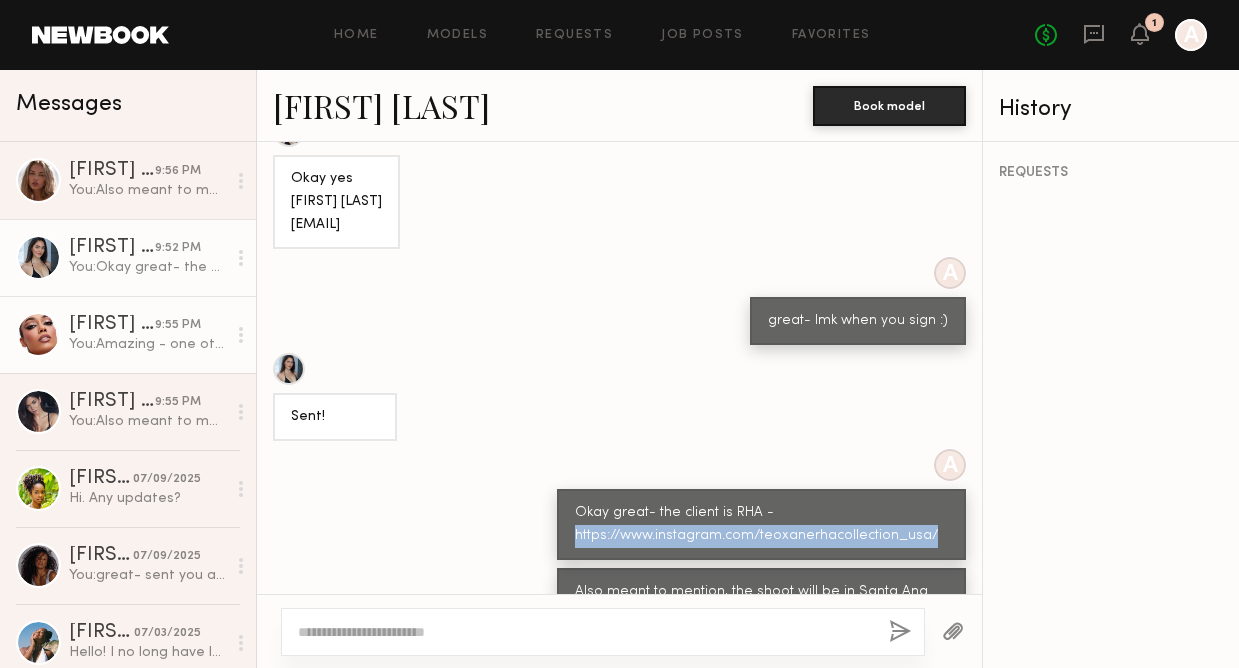 click on "You: Amazing - one other thing to note, the shoot will be in [CITY] - is that okay?" 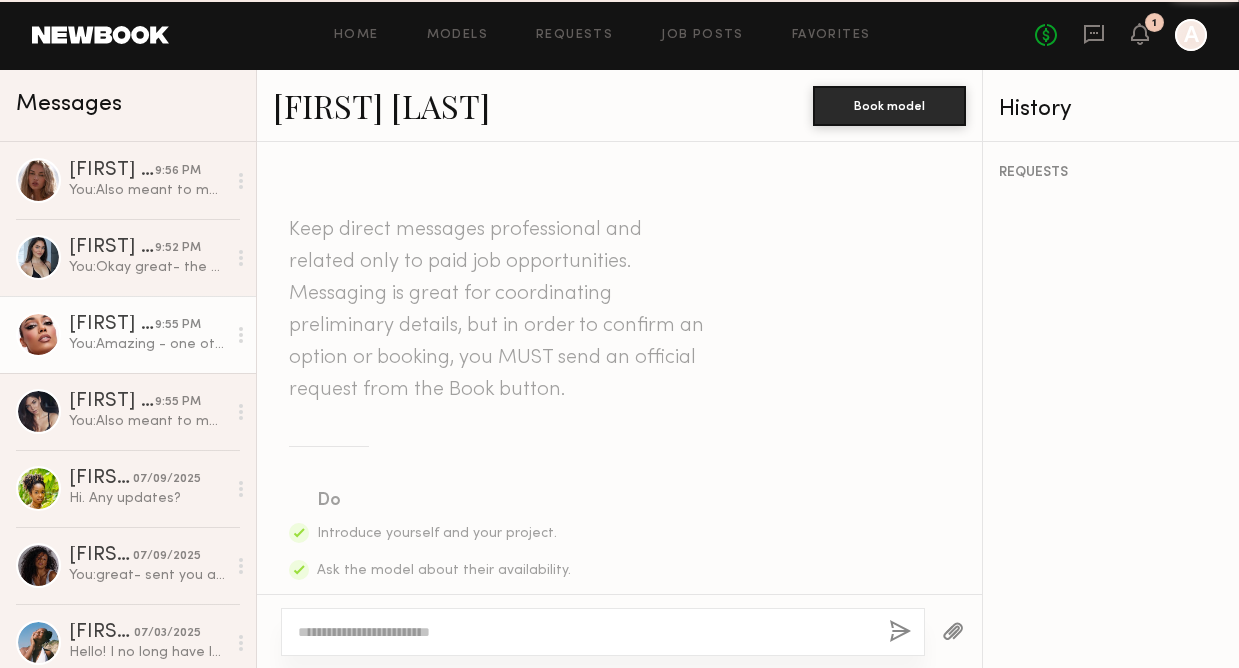 scroll, scrollTop: 909, scrollLeft: 0, axis: vertical 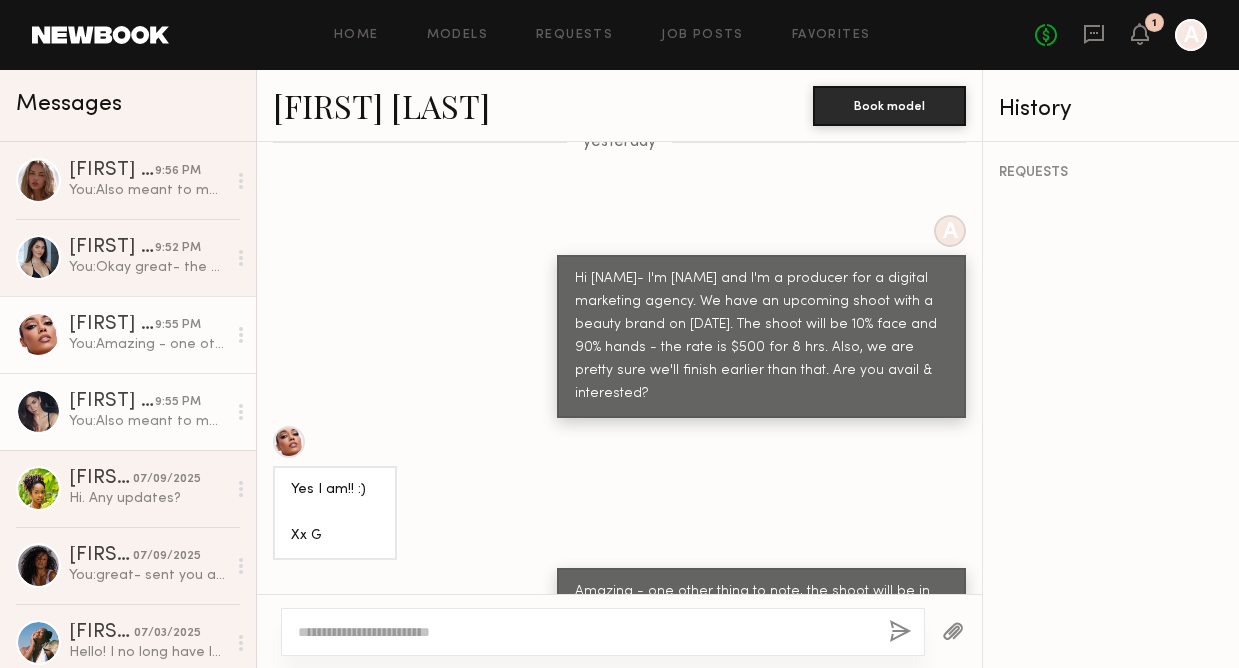 click on "[FIRST] [LAST]" 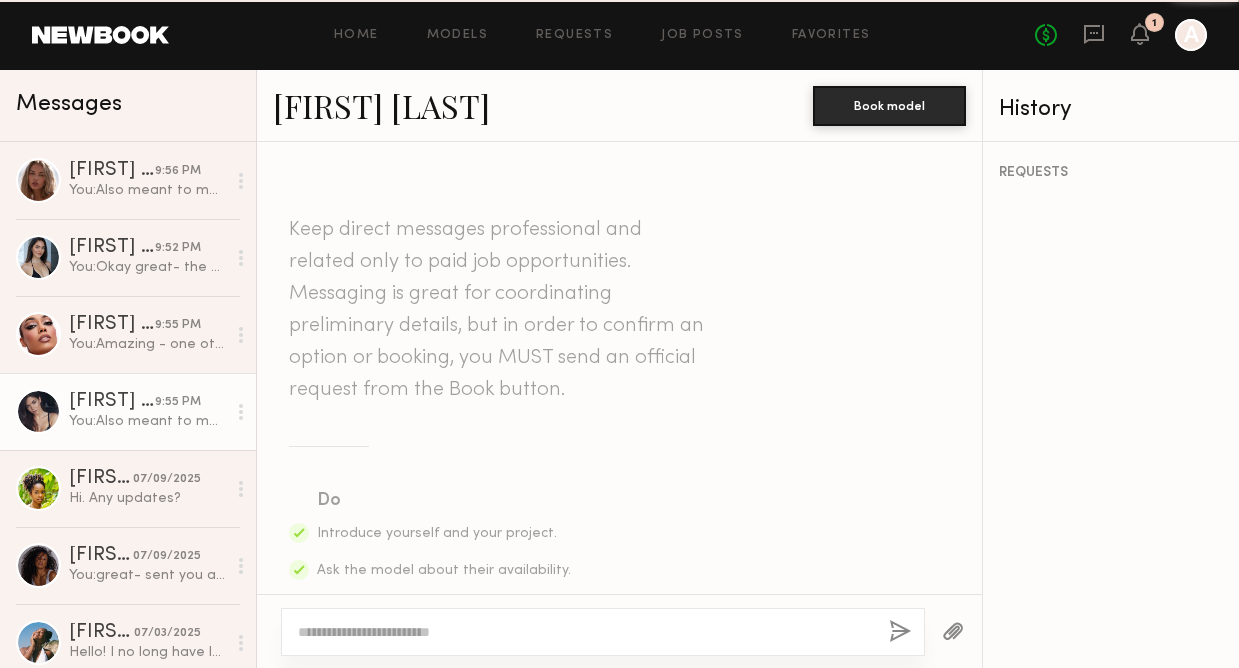 scroll, scrollTop: 767, scrollLeft: 0, axis: vertical 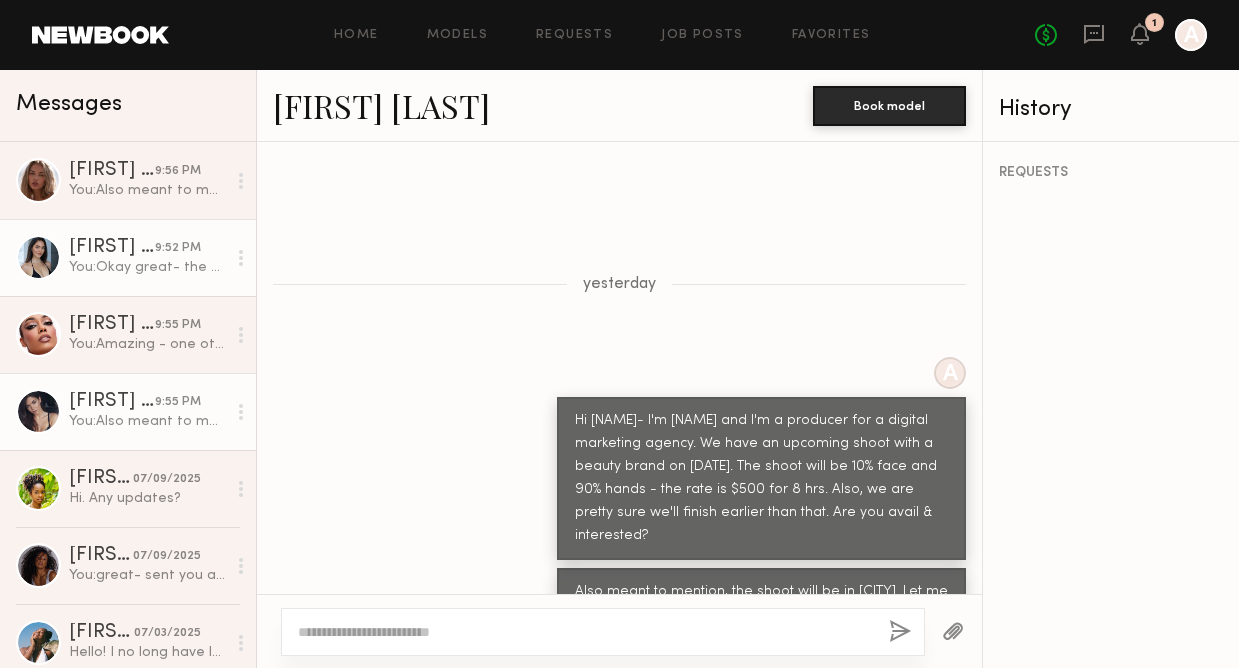 click on "[FIRST] [LAST] [TIME] You: Okay great- the client is RHA - https://www.instagram.com/teoxanerhacollection_usa/" 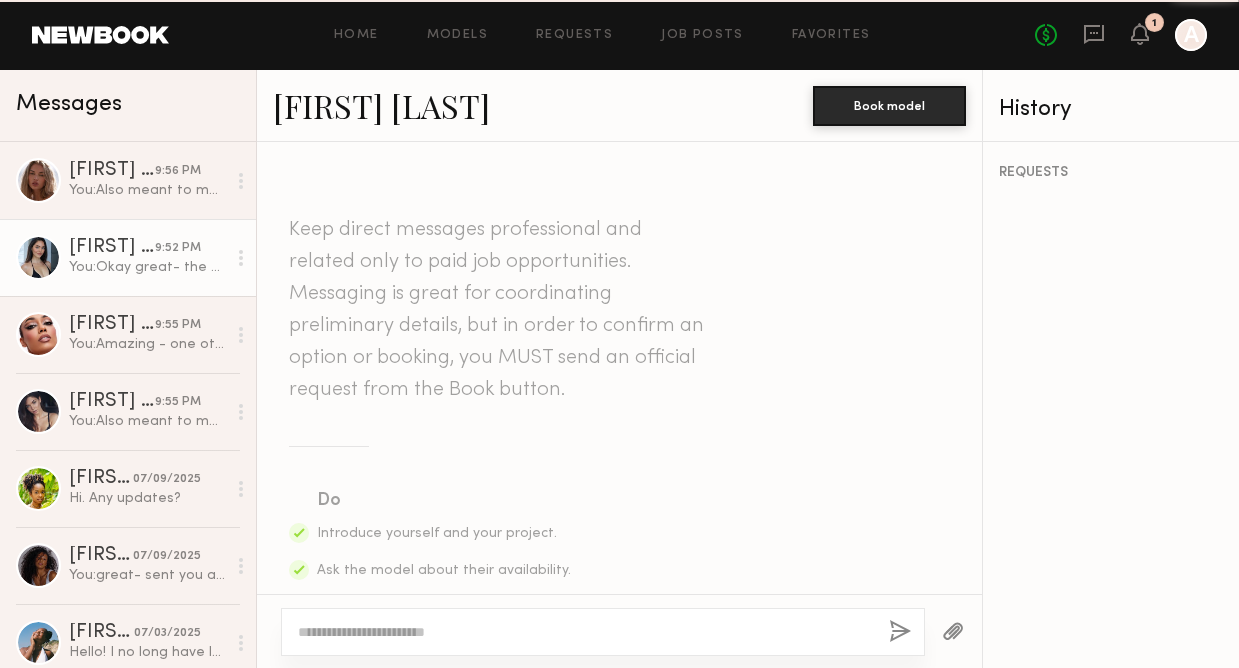 scroll, scrollTop: 1638, scrollLeft: 0, axis: vertical 